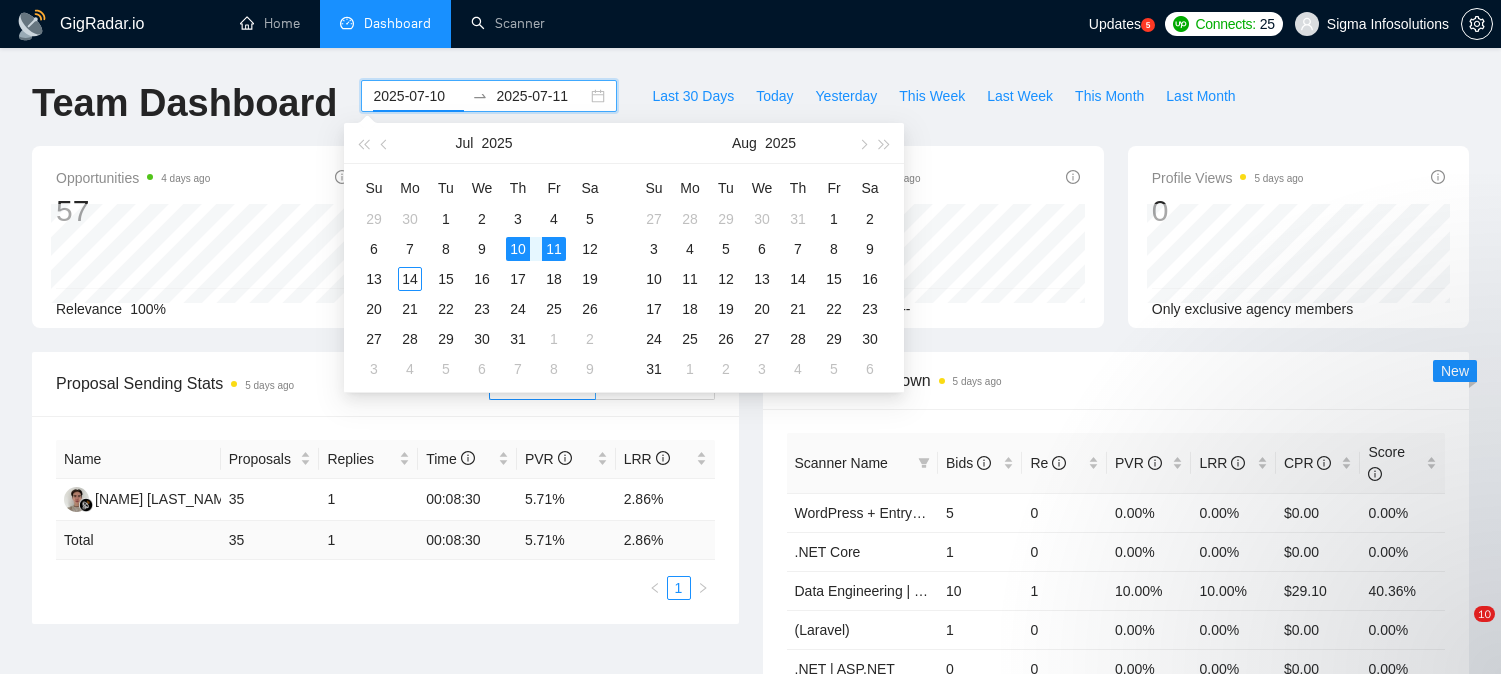 type on "2025-07-11" 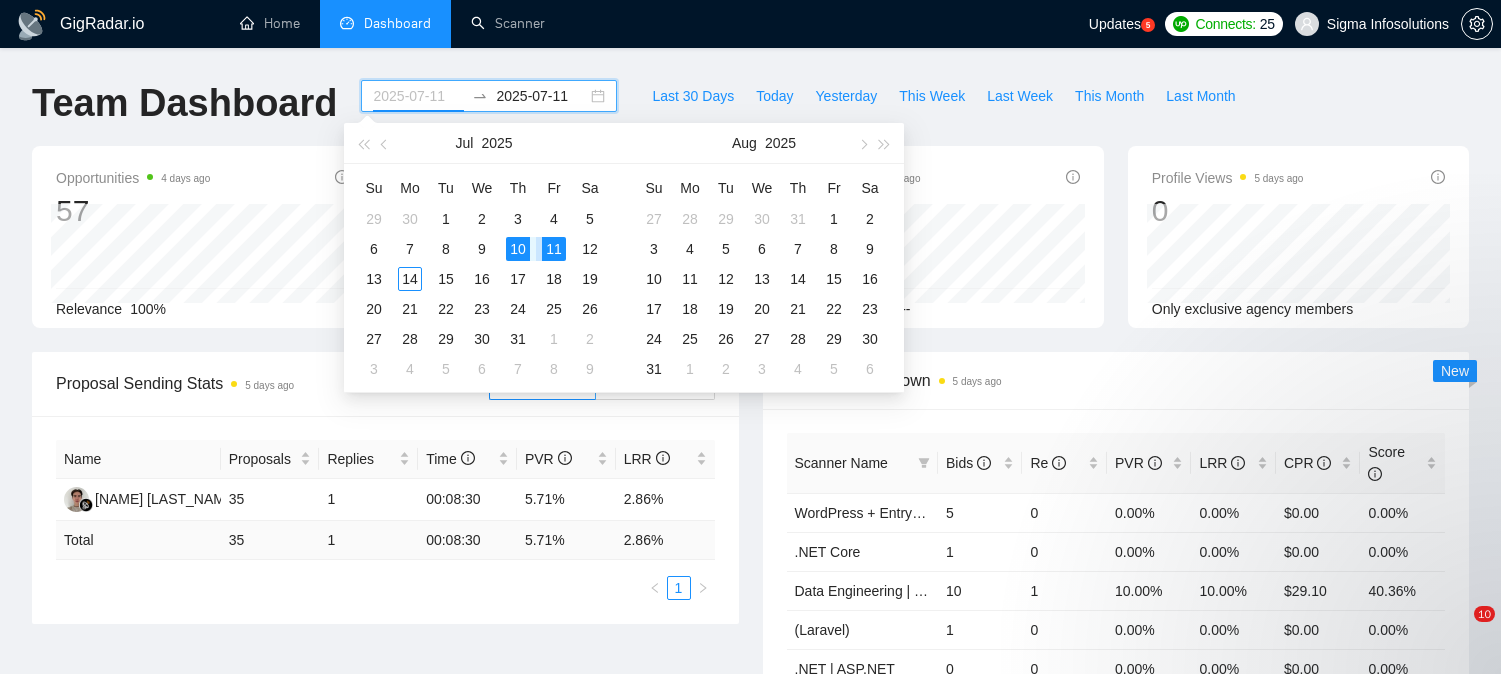 click on "11" at bounding box center [554, 249] 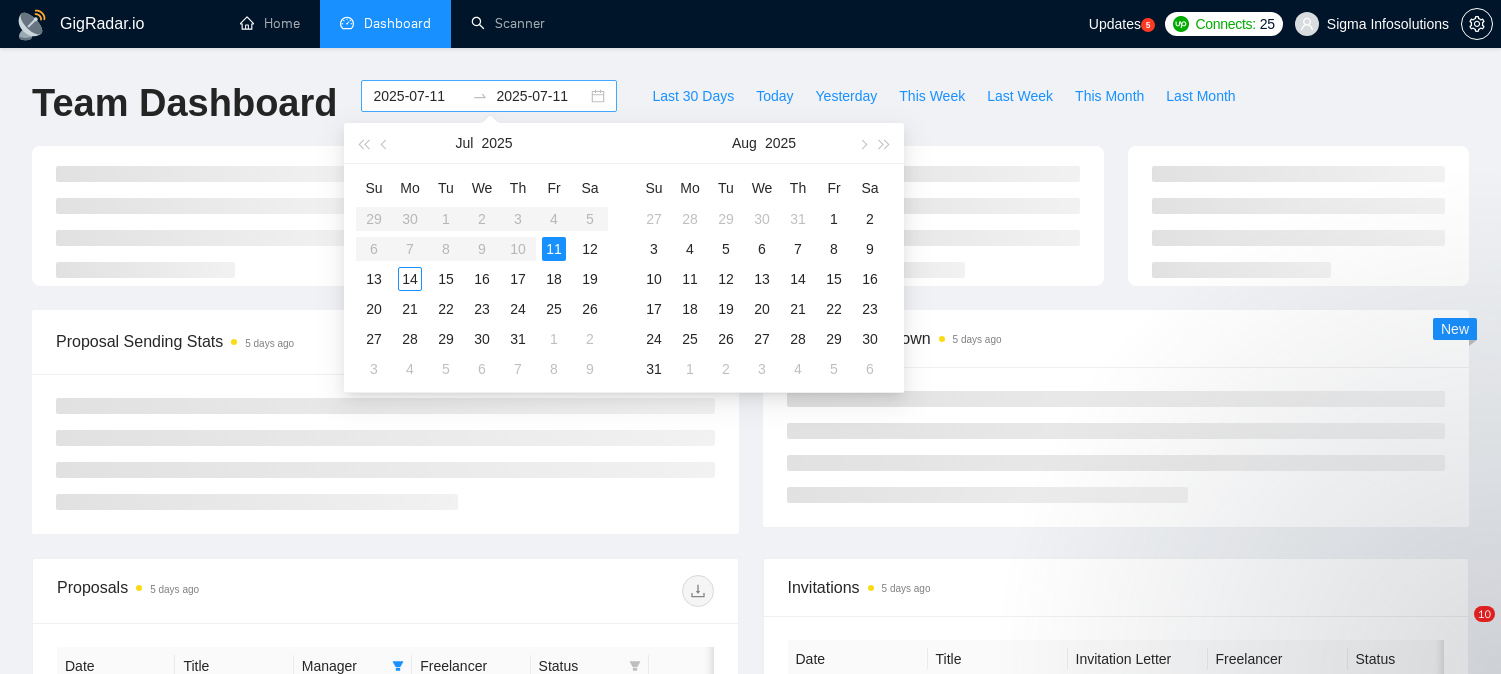scroll, scrollTop: 0, scrollLeft: 0, axis: both 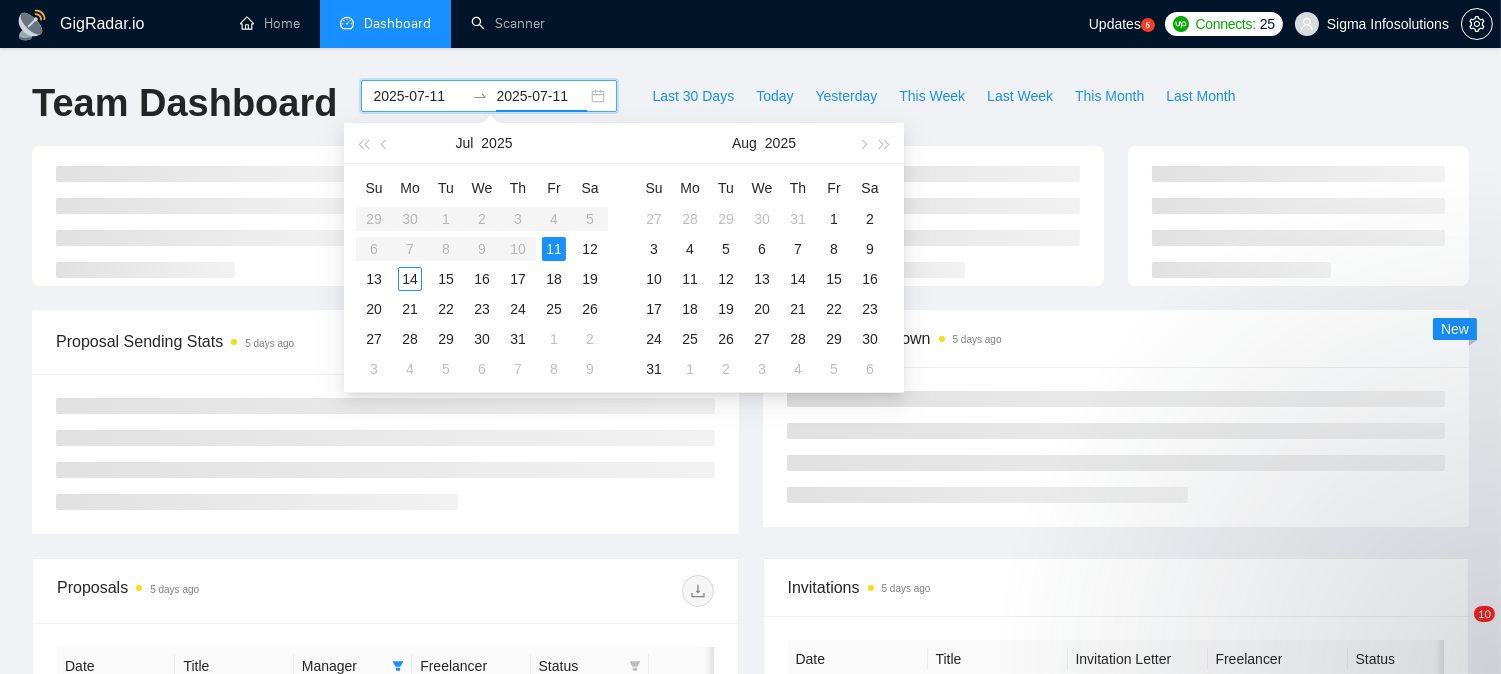 click on "2025-07-11" at bounding box center [541, 96] 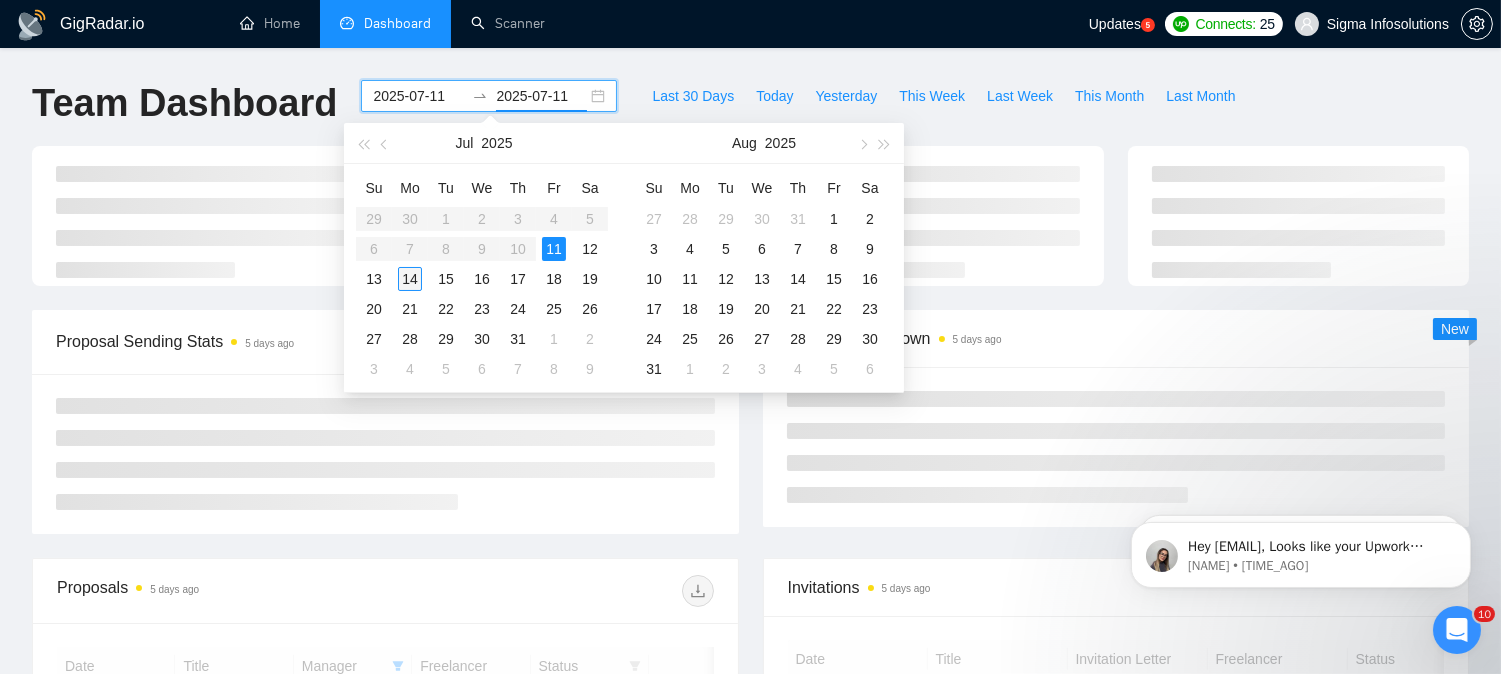 click on "14" at bounding box center (410, 279) 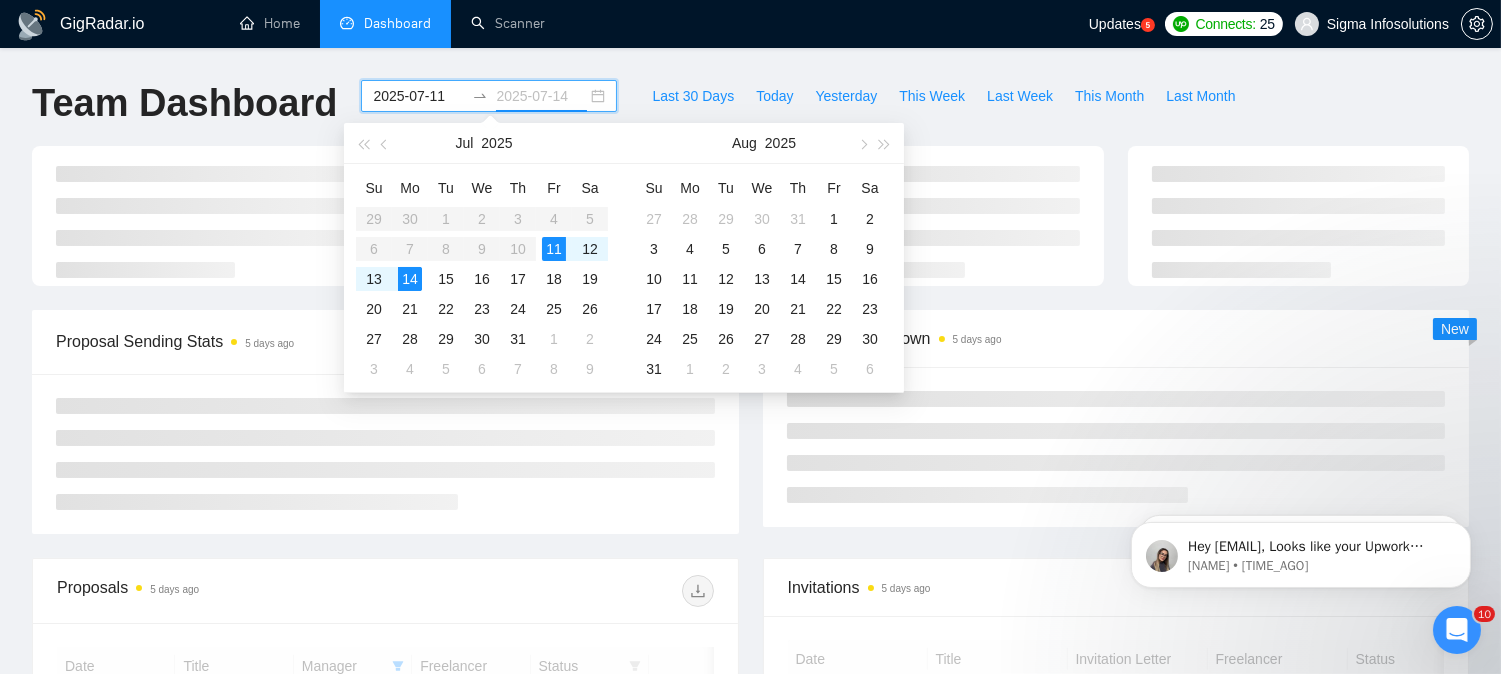 type on "2025-07-14" 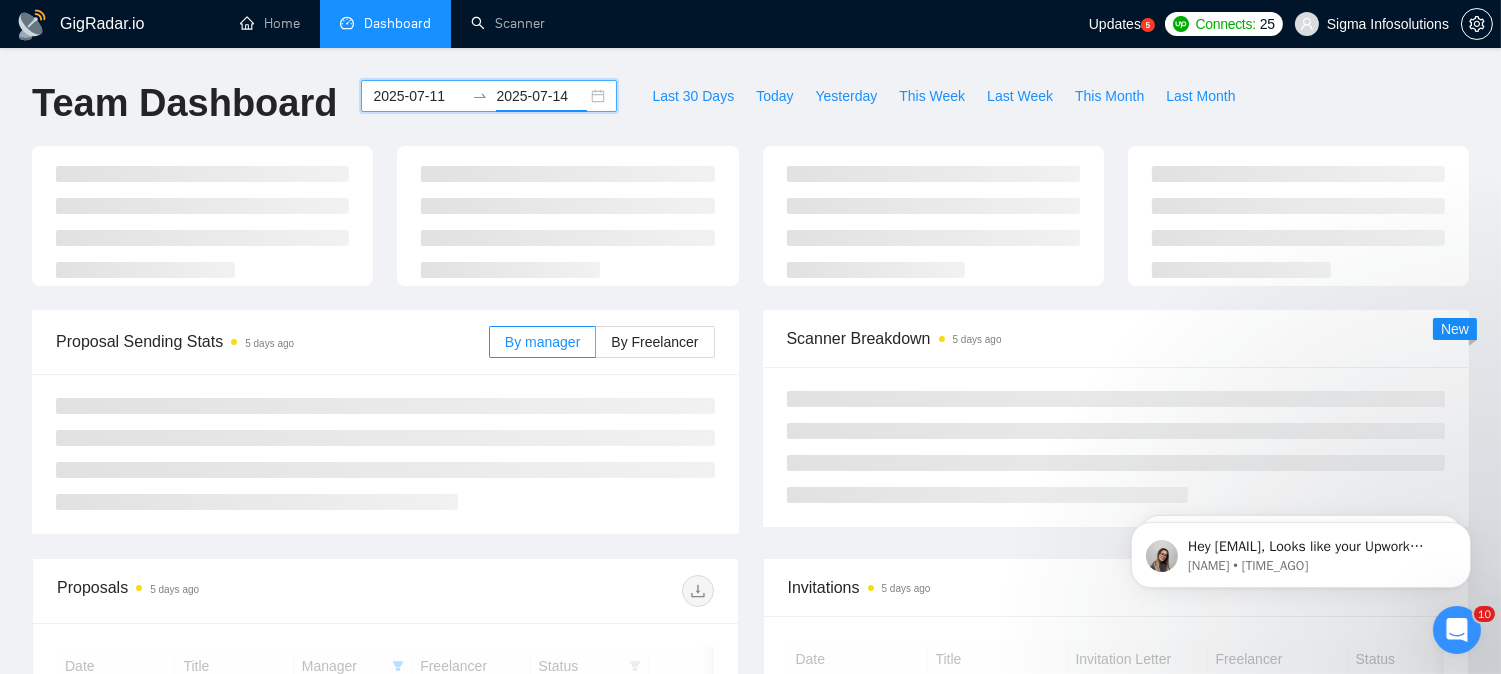 scroll, scrollTop: 0, scrollLeft: 0, axis: both 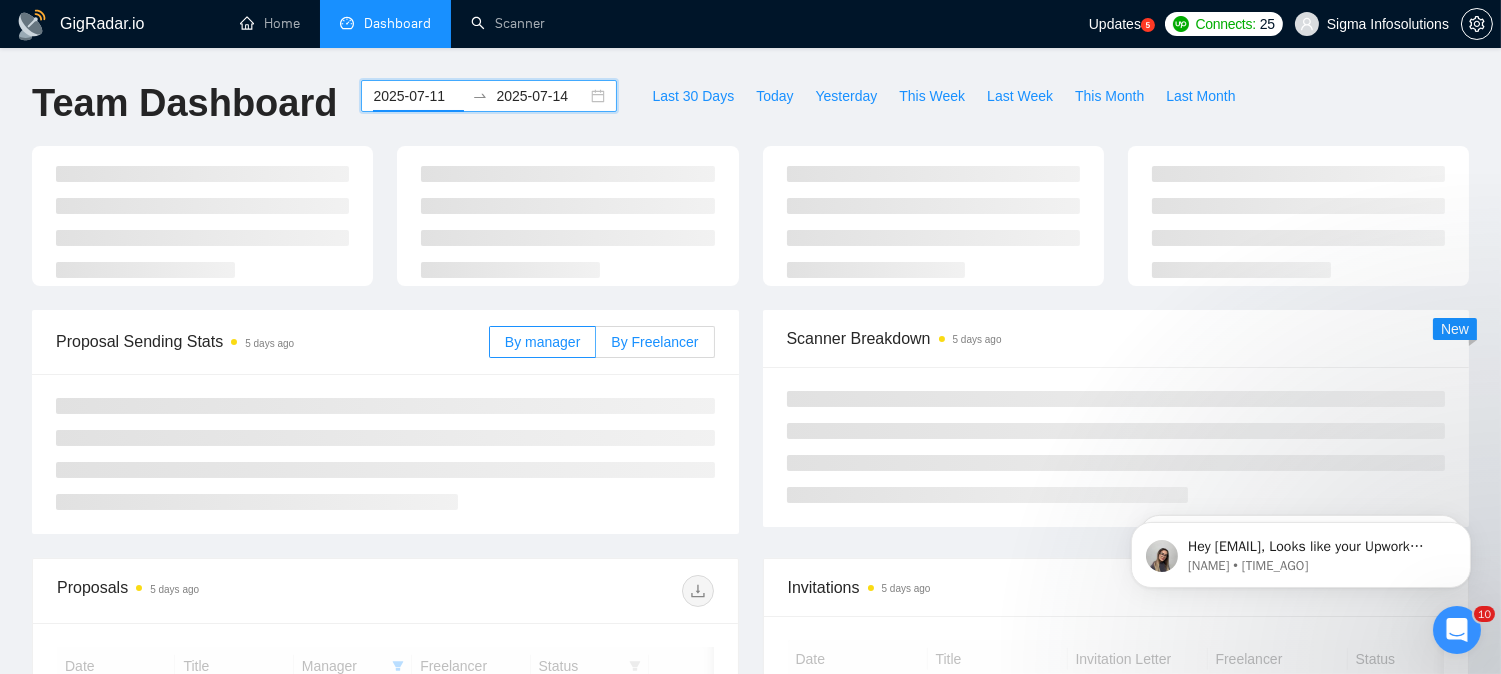 click on "2025-07-11" at bounding box center (418, 96) 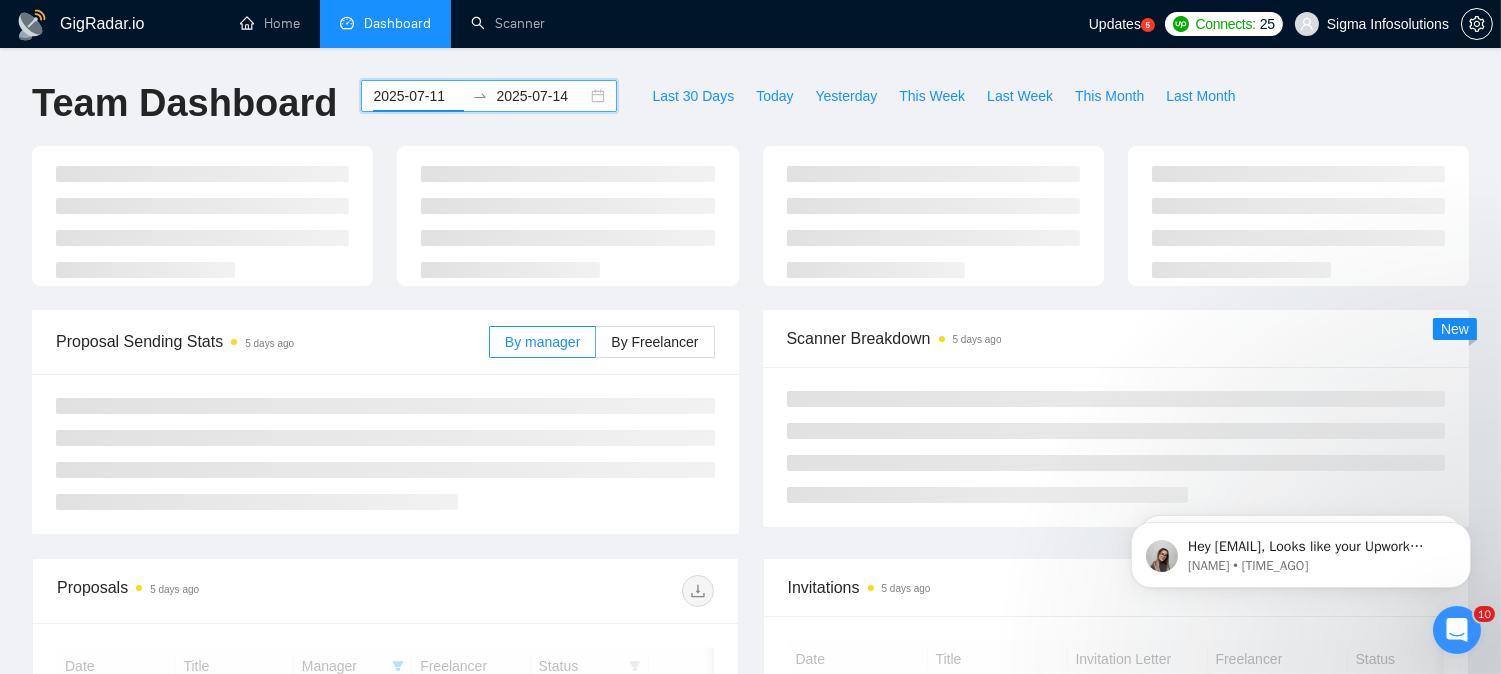click on "2025-07-14" at bounding box center (541, 96) 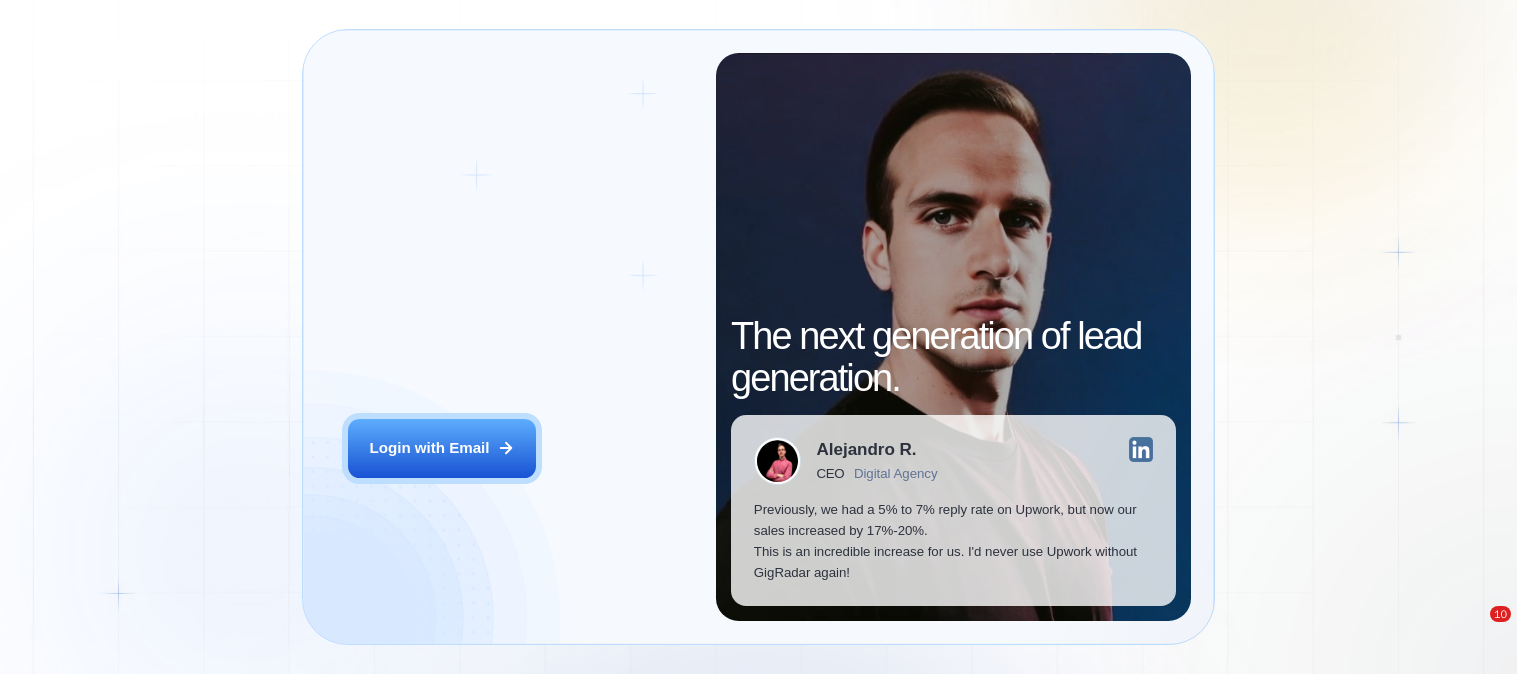 scroll, scrollTop: 0, scrollLeft: 0, axis: both 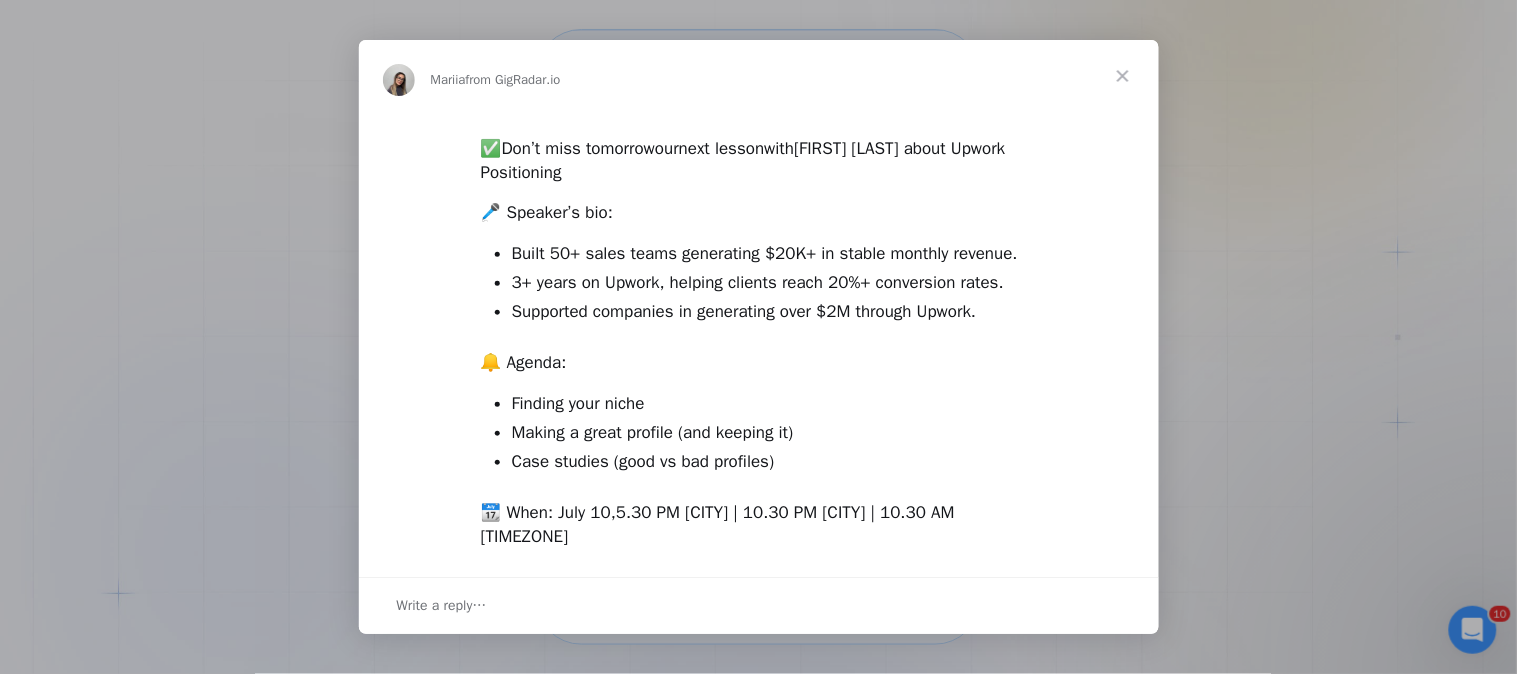click at bounding box center (1123, 76) 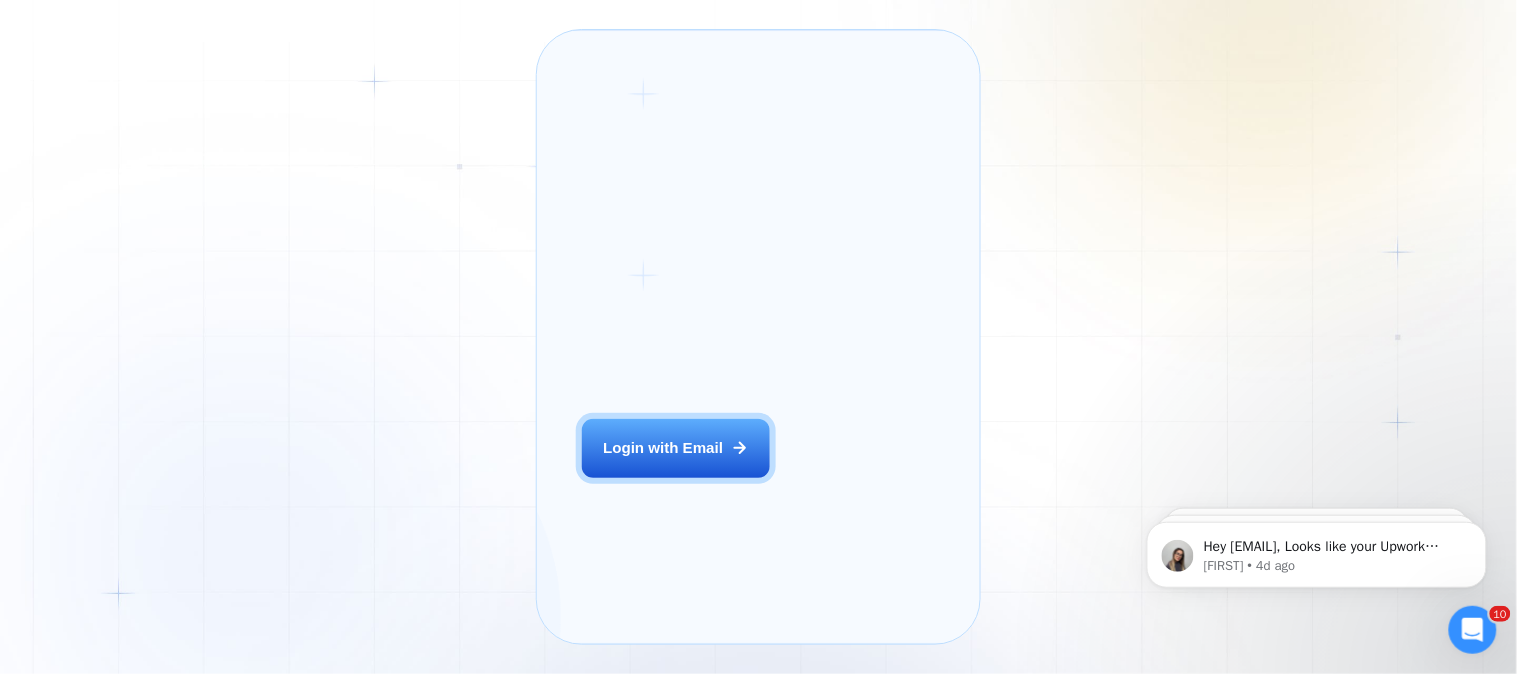 scroll, scrollTop: 0, scrollLeft: 0, axis: both 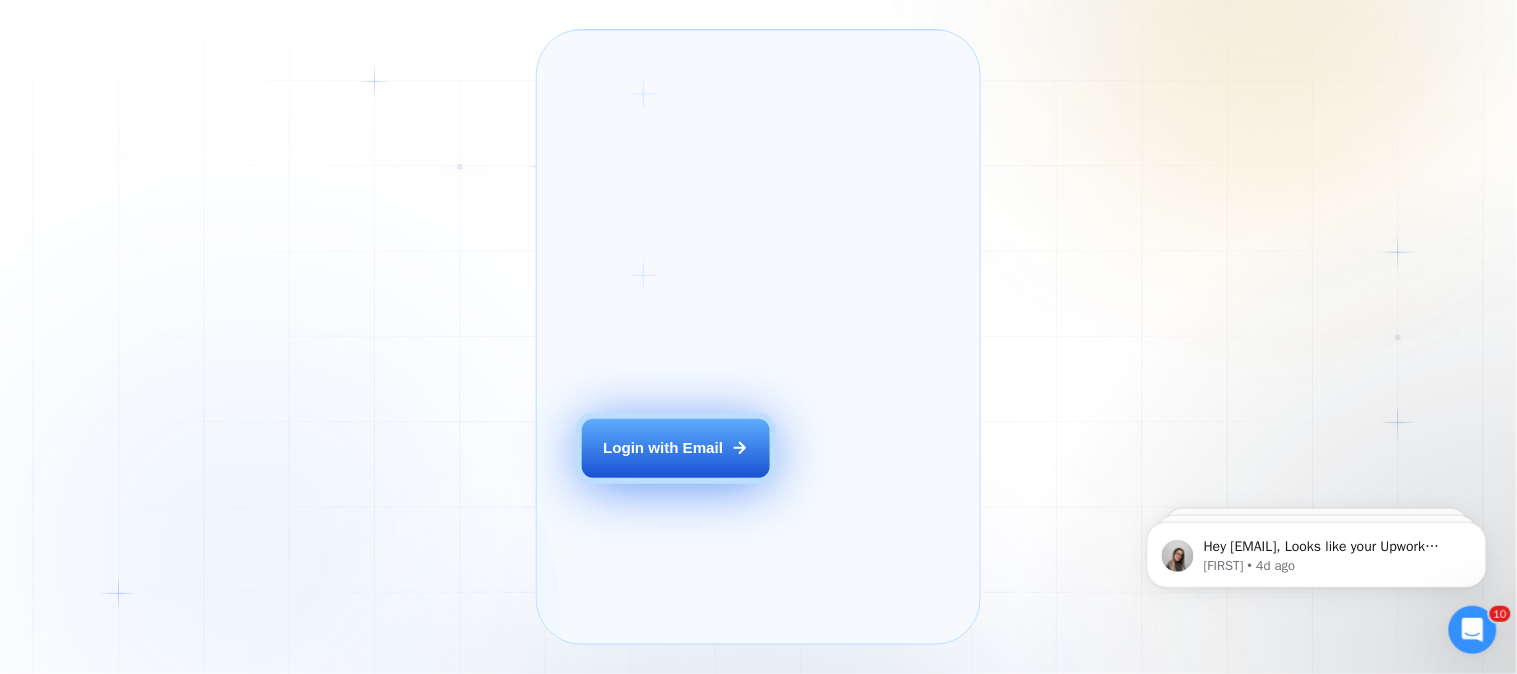 click on "Login with Email" at bounding box center [676, 448] 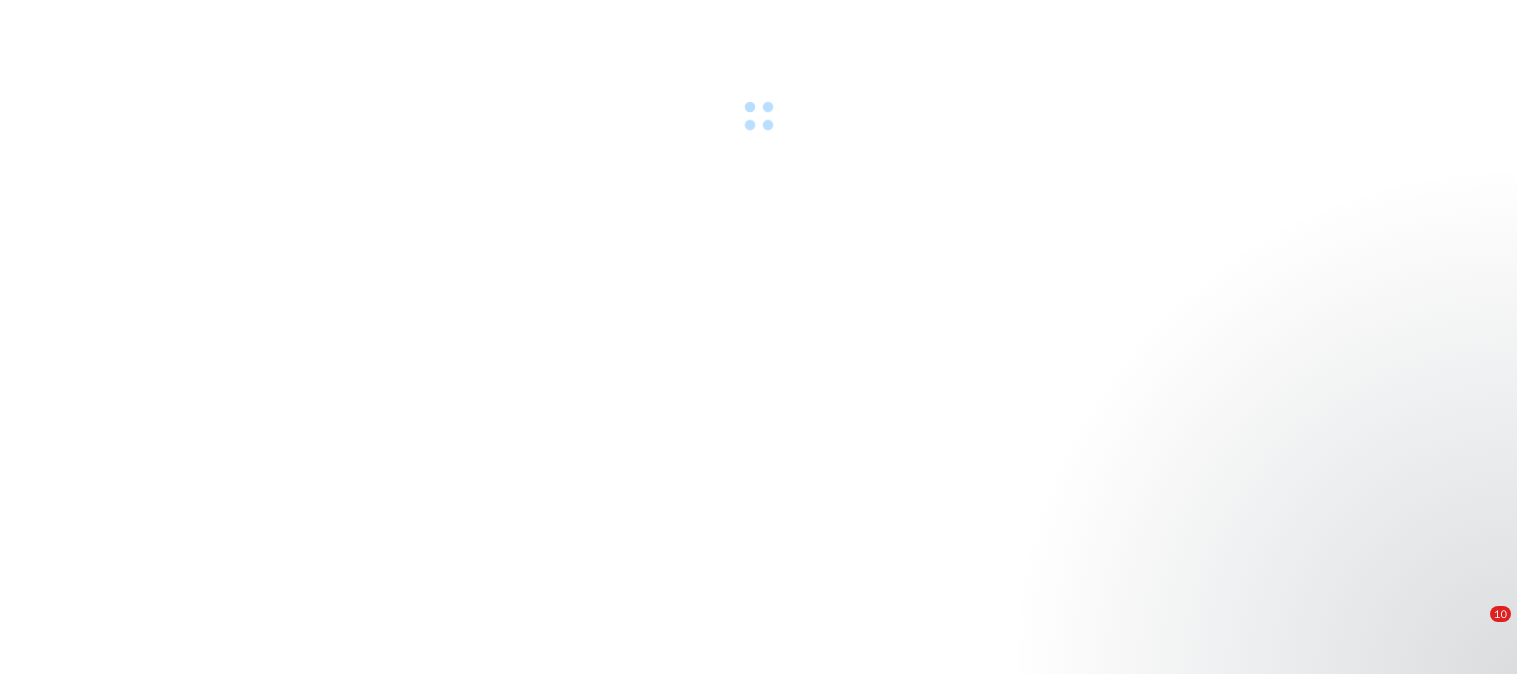 scroll, scrollTop: 0, scrollLeft: 0, axis: both 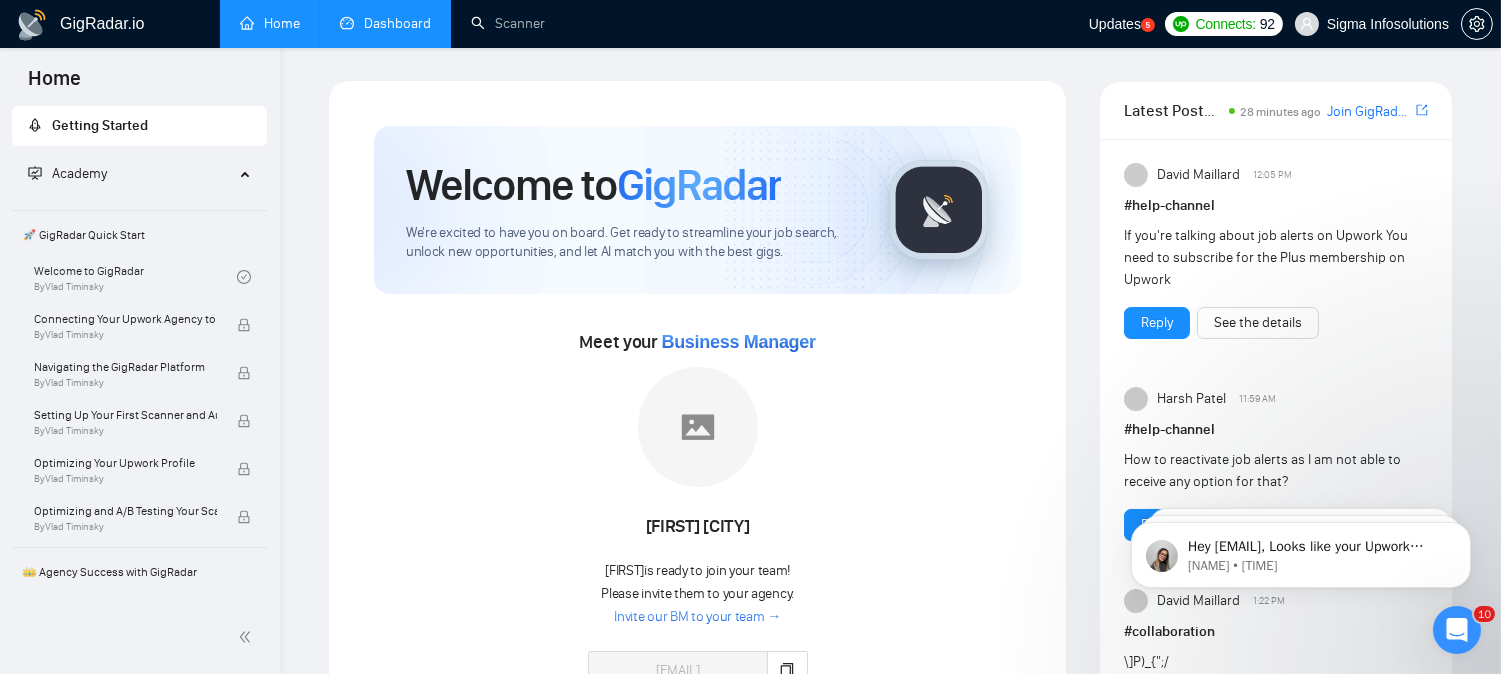 click on "Dashboard" at bounding box center (385, 23) 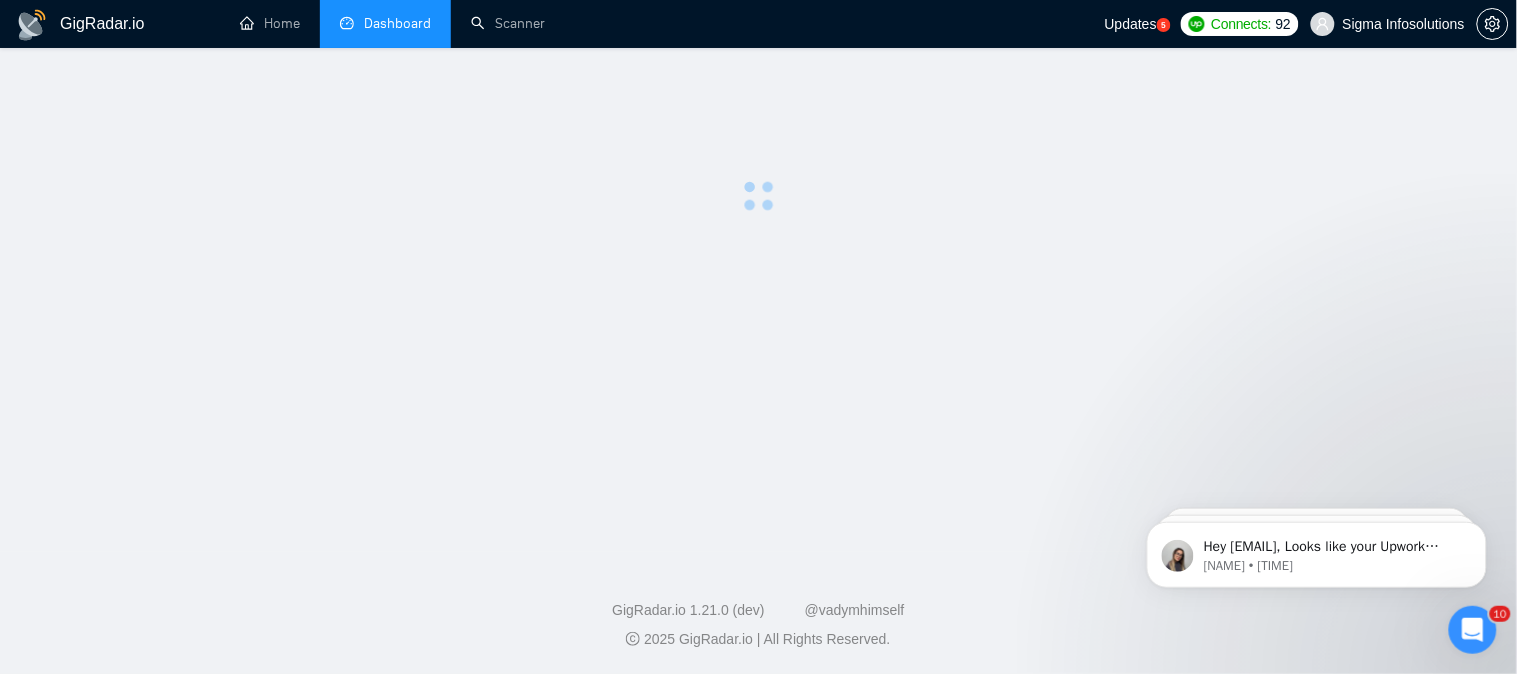 click on "Dashboard" at bounding box center [397, 23] 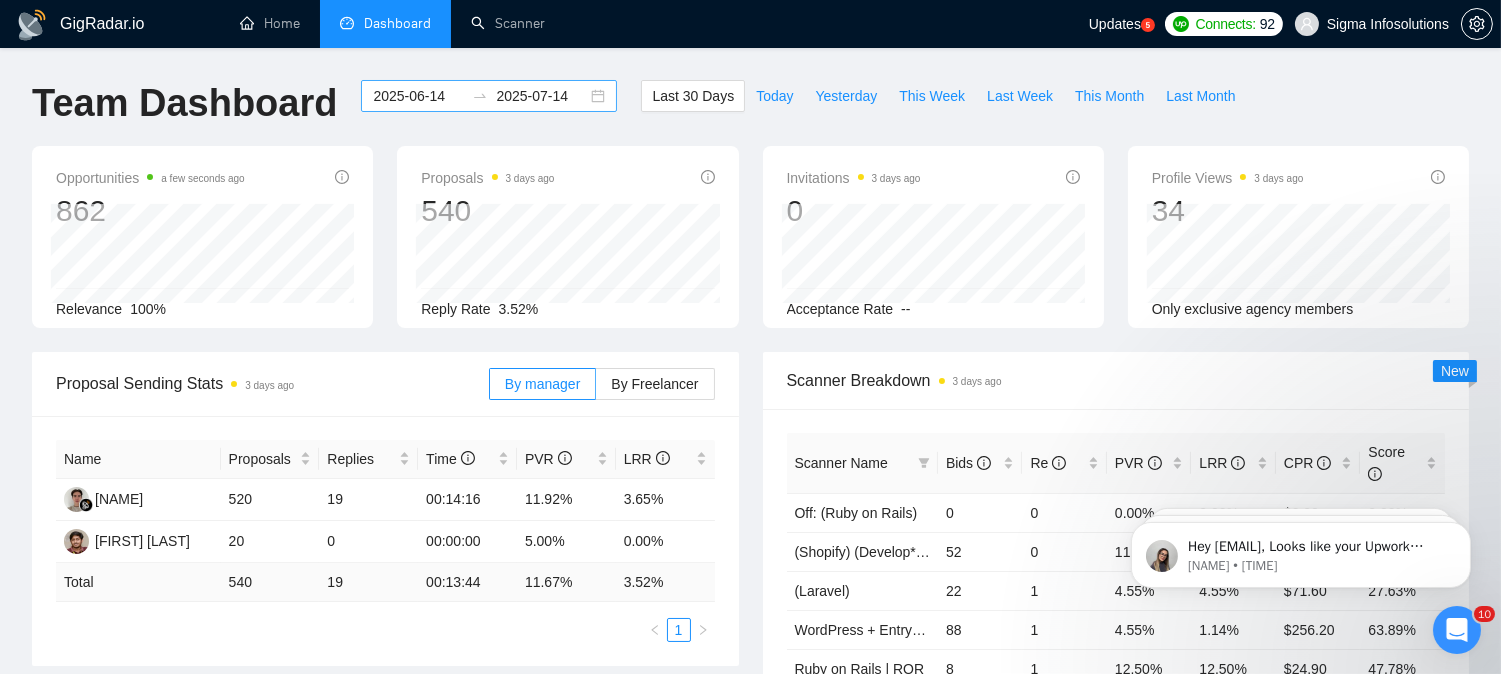 click on "2025-06-14" at bounding box center [418, 96] 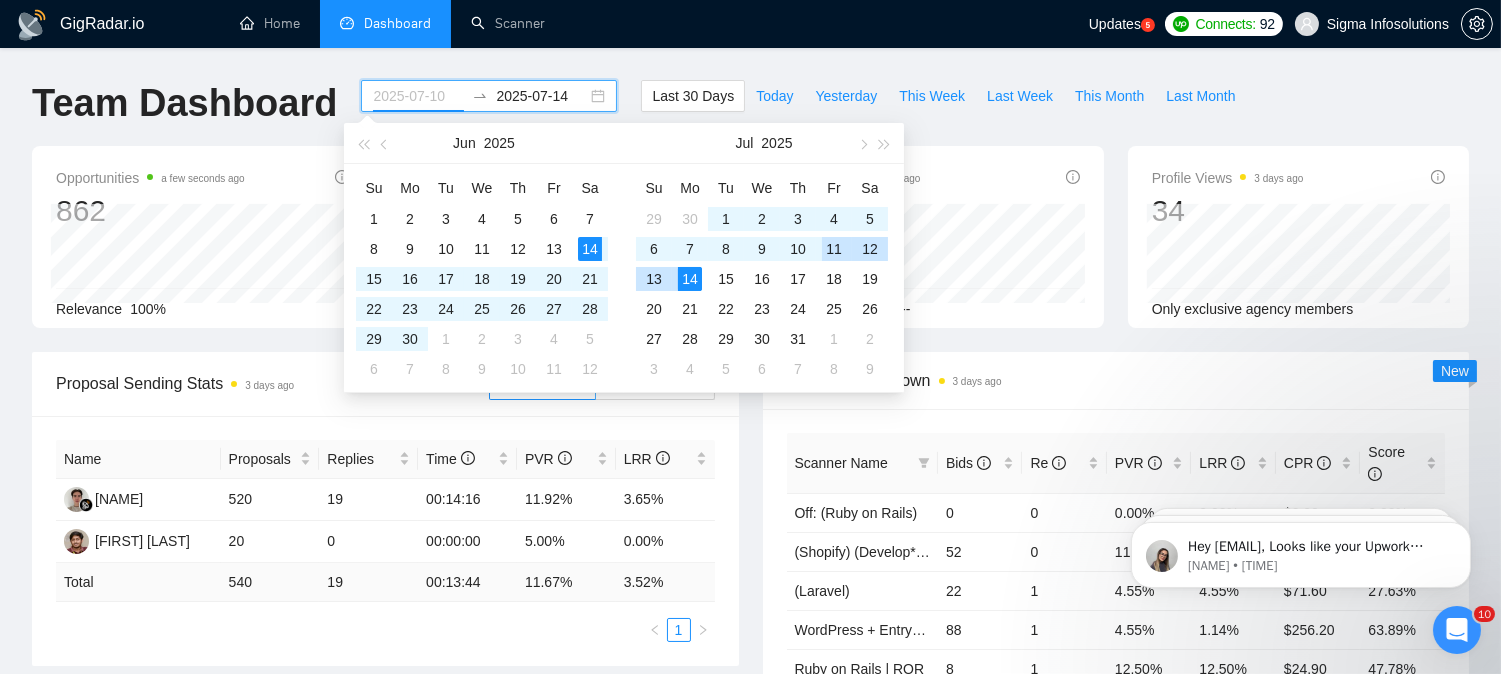 type on "2025-07-11" 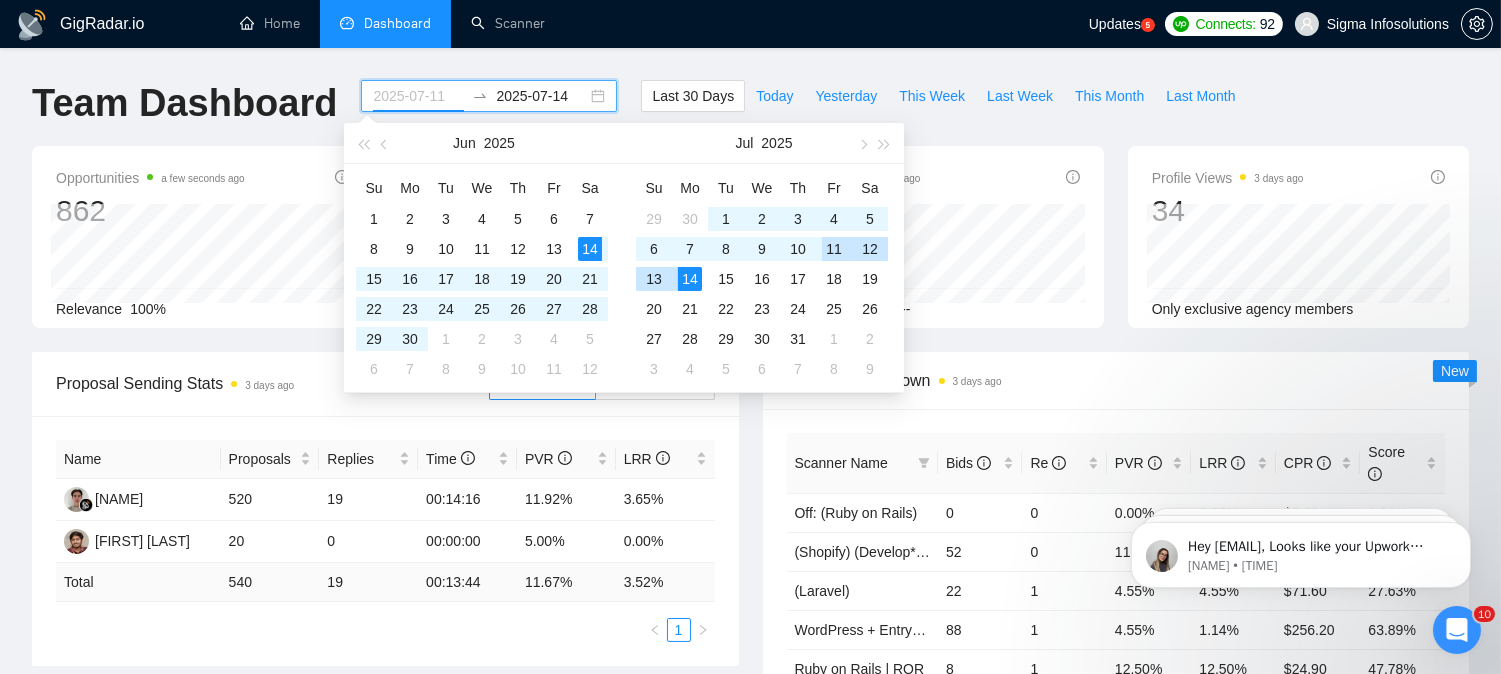 click on "11" at bounding box center (834, 249) 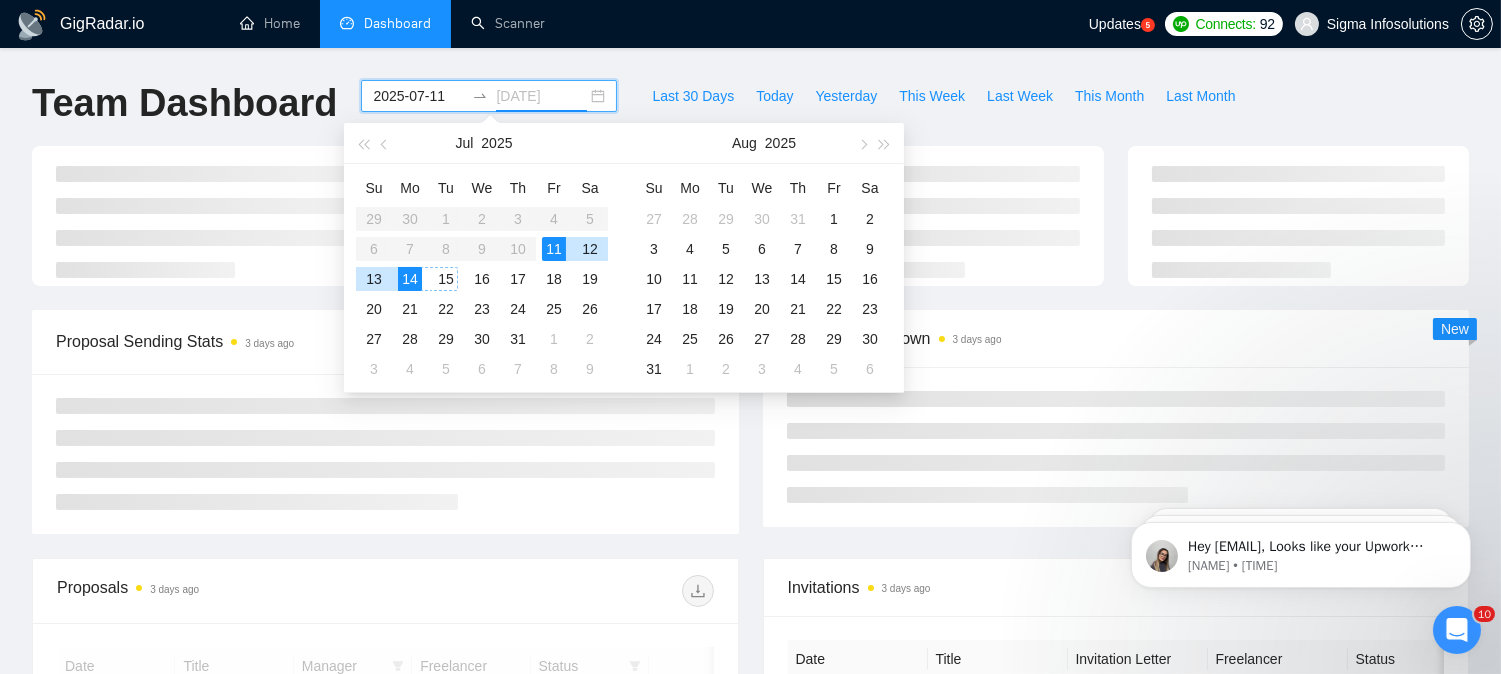 type on "2025-07-14" 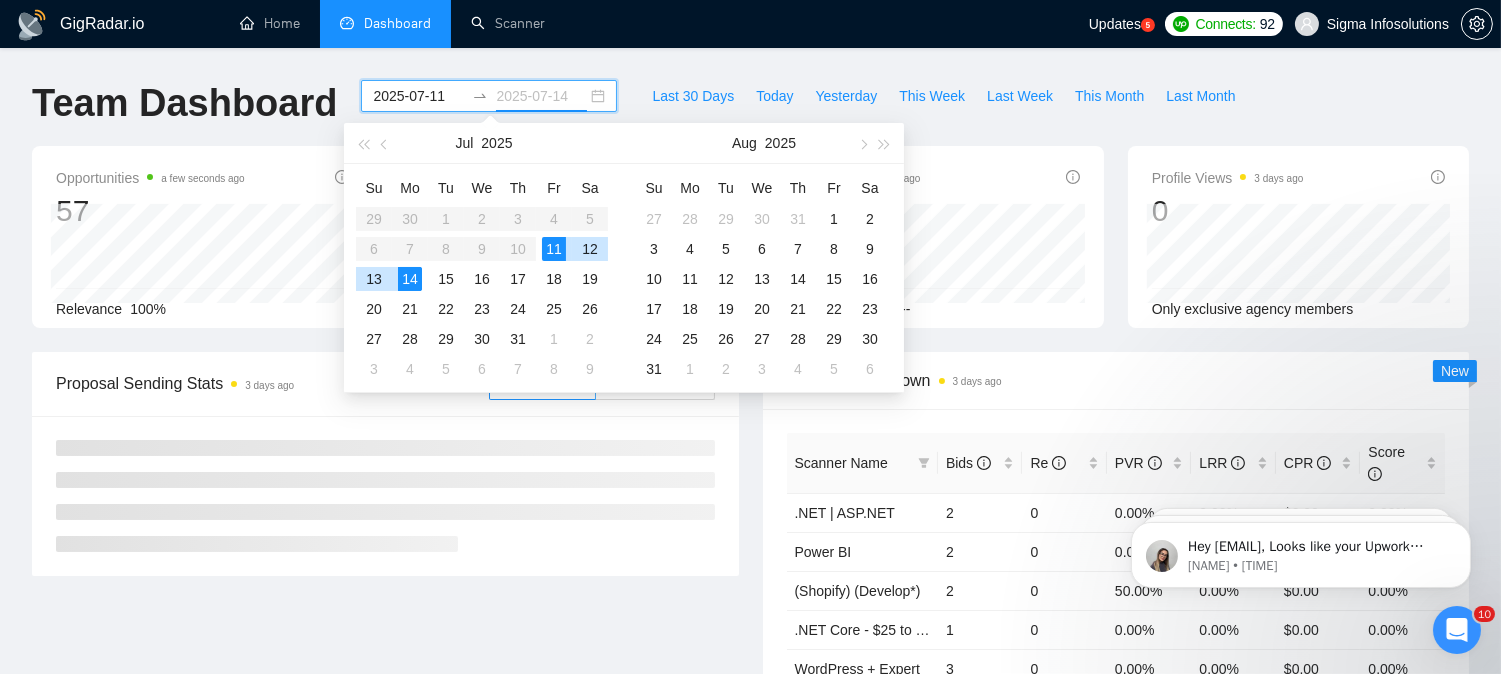 click on "14" at bounding box center (410, 279) 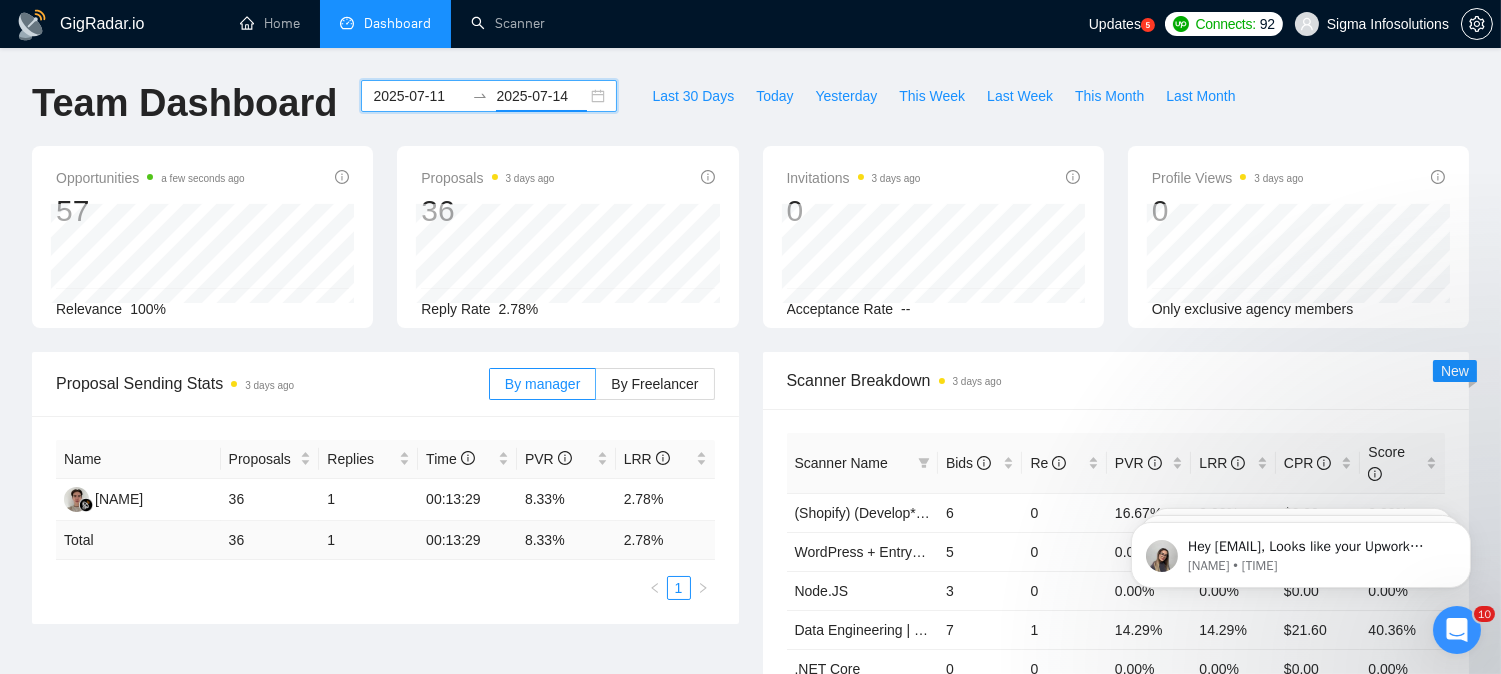 click on "Opportunities a few seconds ago 57   Relevance 100% Proposals 3 days ago 36   Reply Rate 2.78% Invitations 3 days ago 0   Acceptance Rate -- Profile Views 3 days ago 0   Only exclusive agency members" at bounding box center (750, 249) 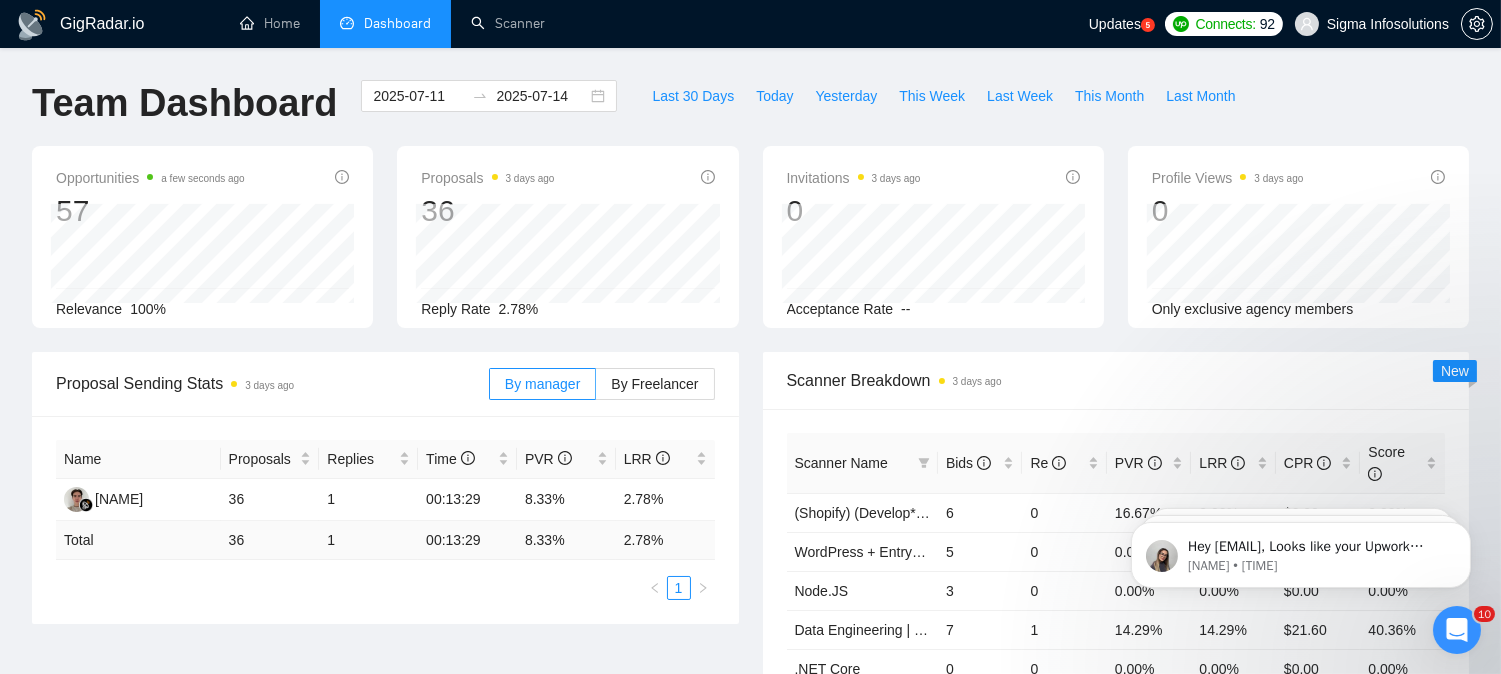 scroll, scrollTop: 444, scrollLeft: 0, axis: vertical 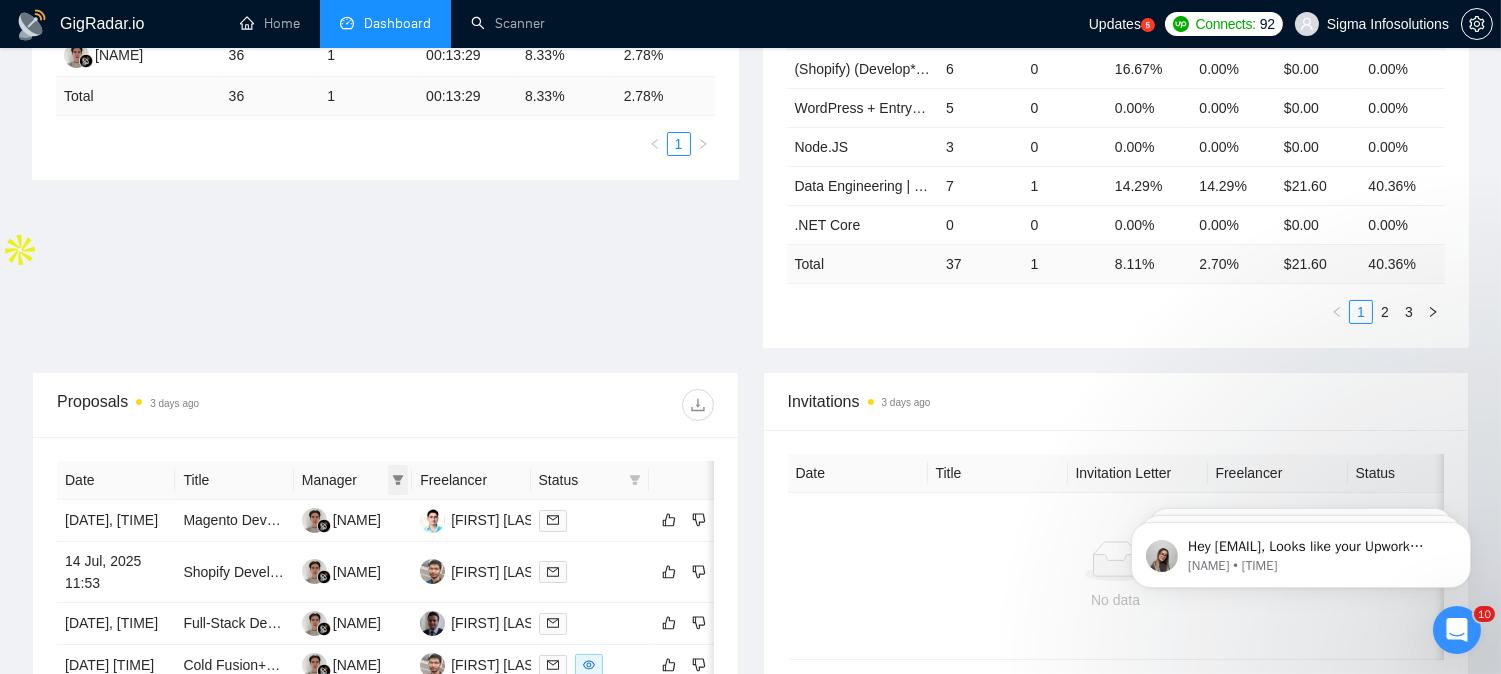 click 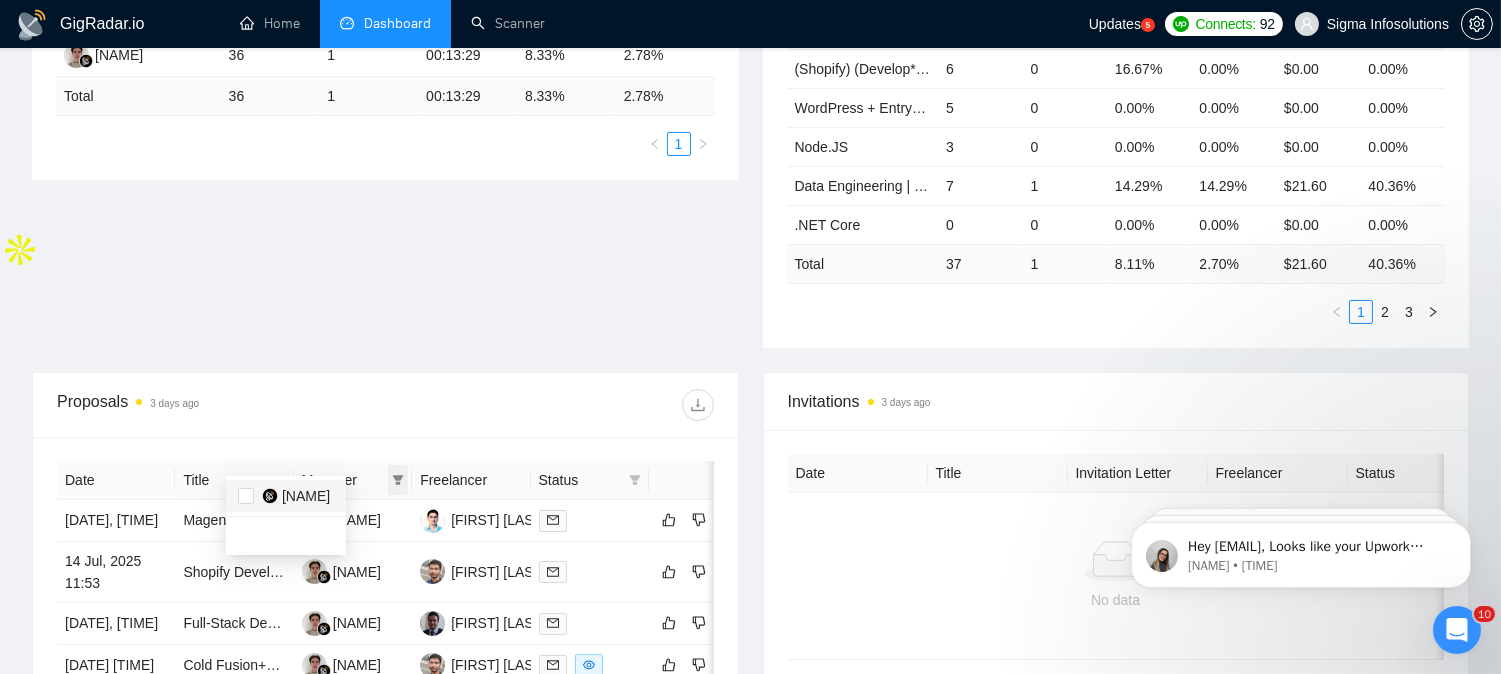 scroll, scrollTop: 555, scrollLeft: 0, axis: vertical 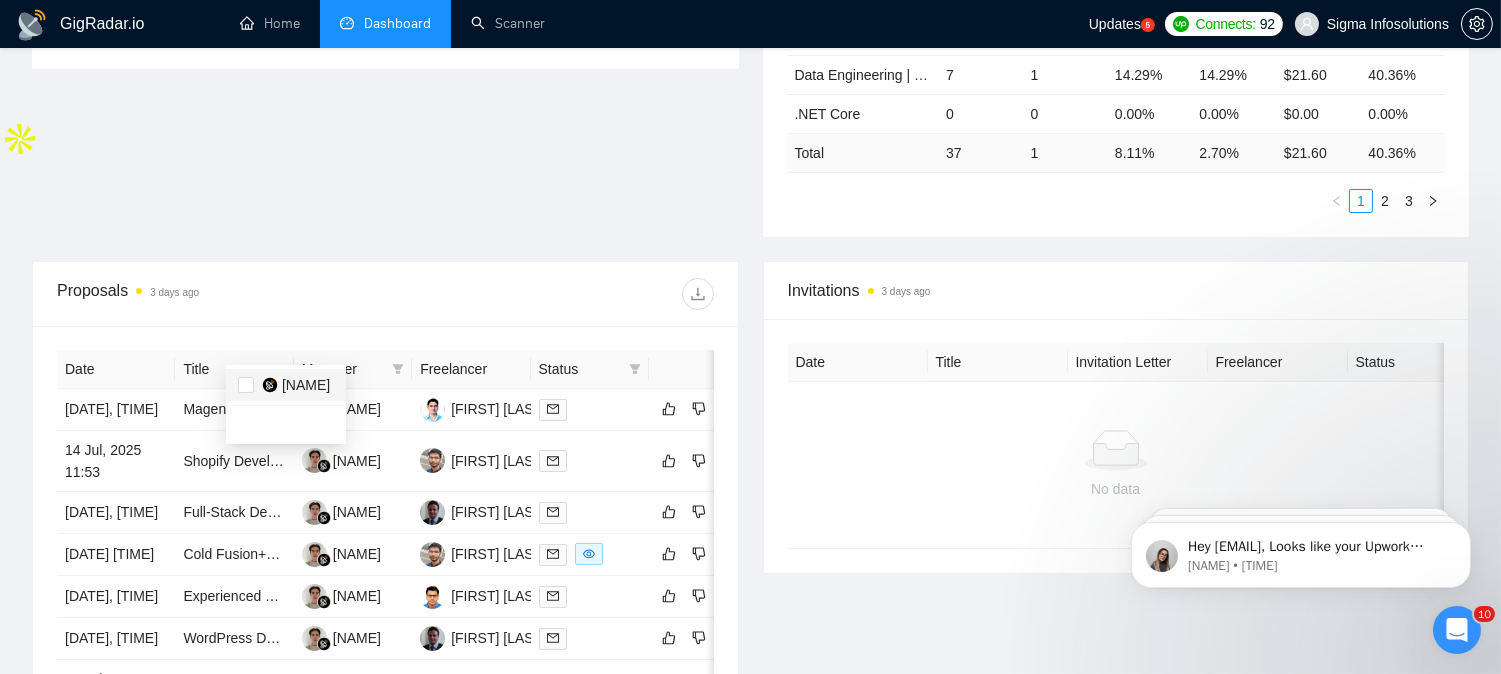 click on "[NAME]" at bounding box center [306, 385] 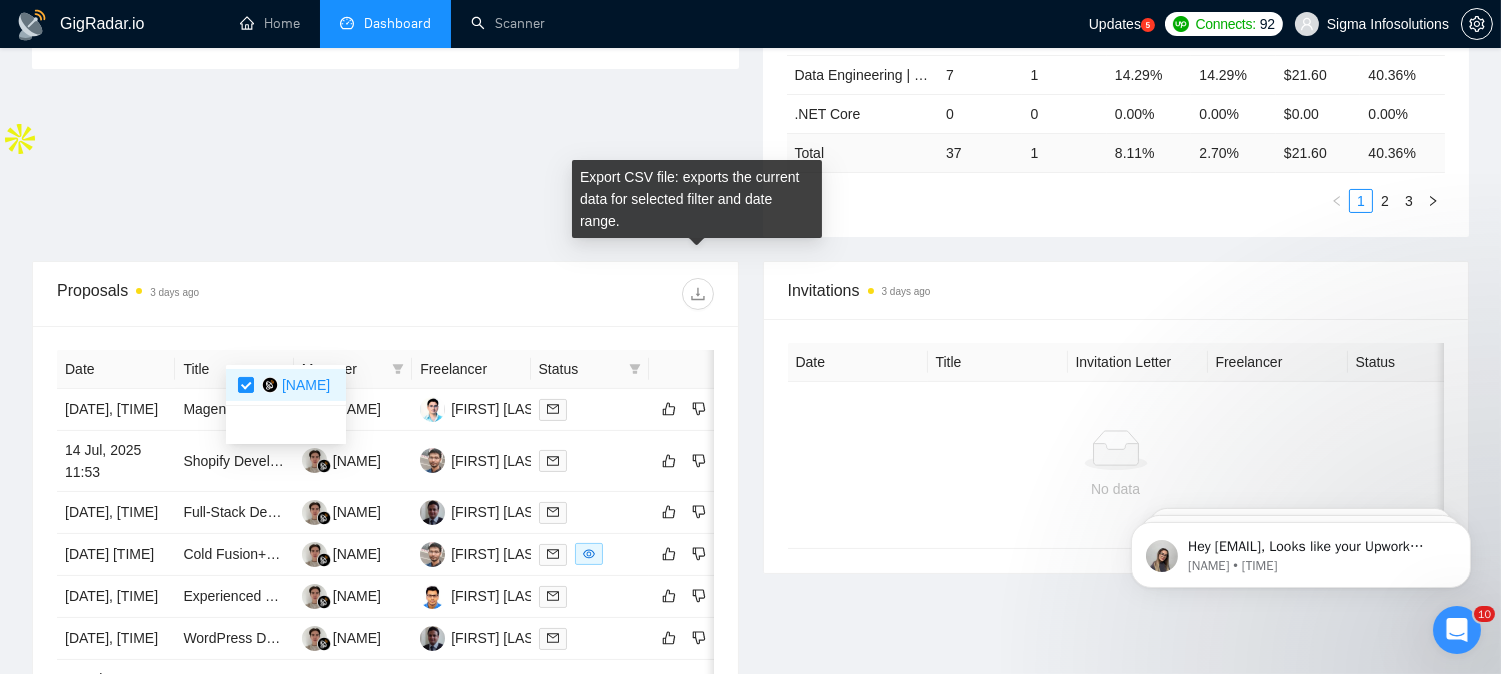 click at bounding box center (549, 294) 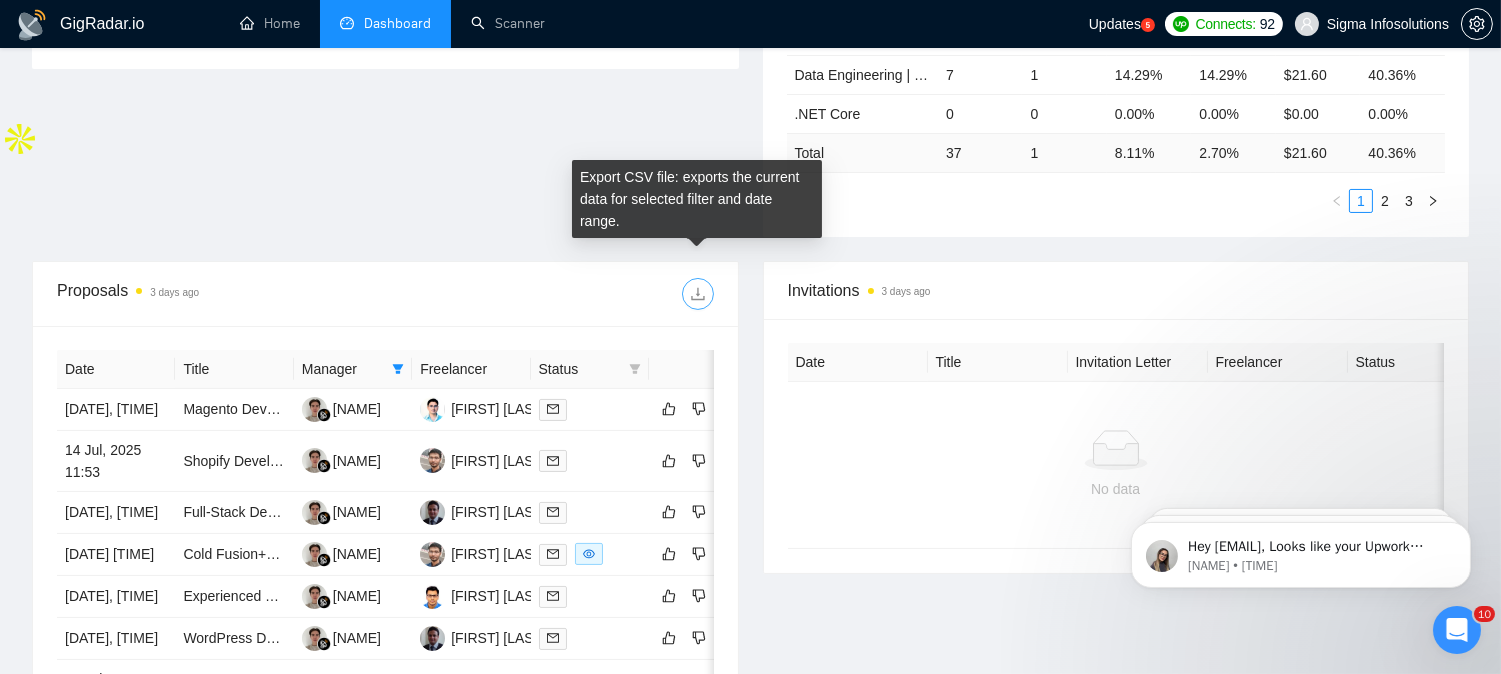 click 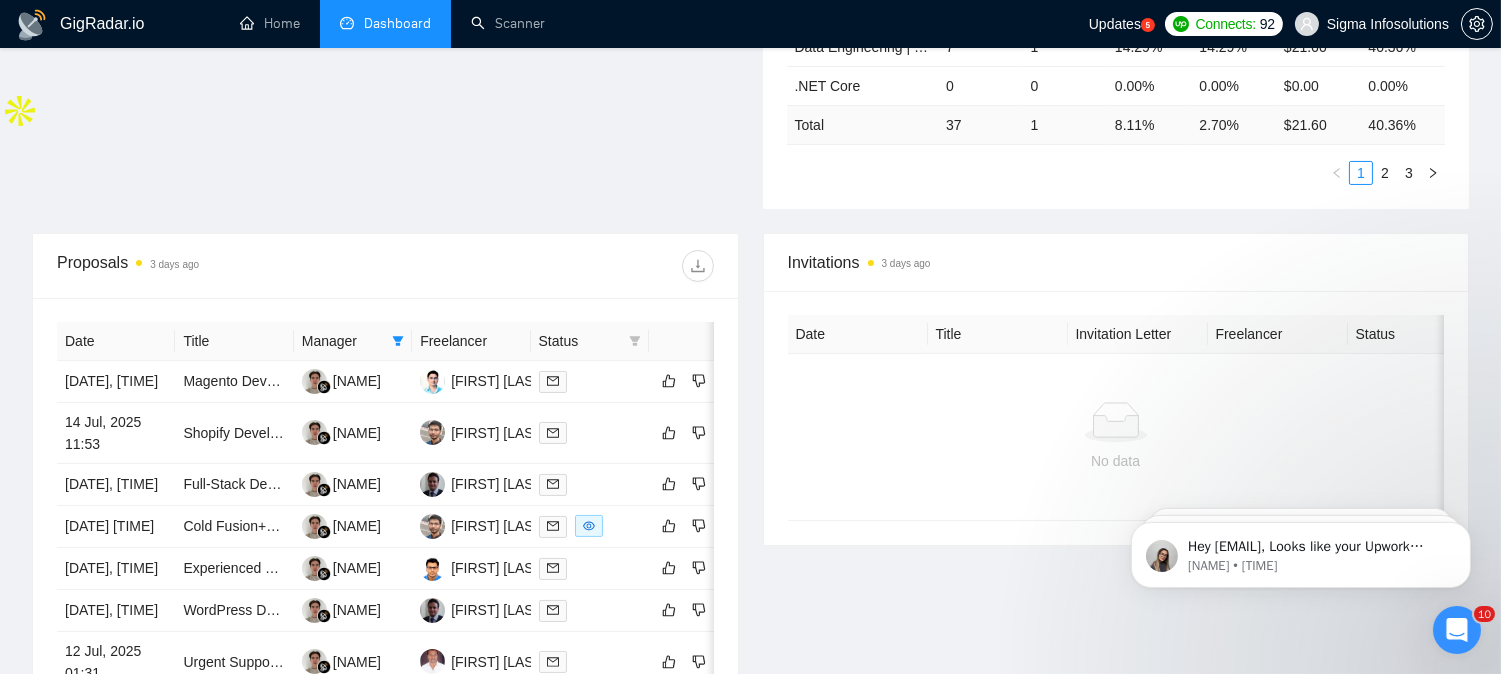 scroll, scrollTop: 666, scrollLeft: 0, axis: vertical 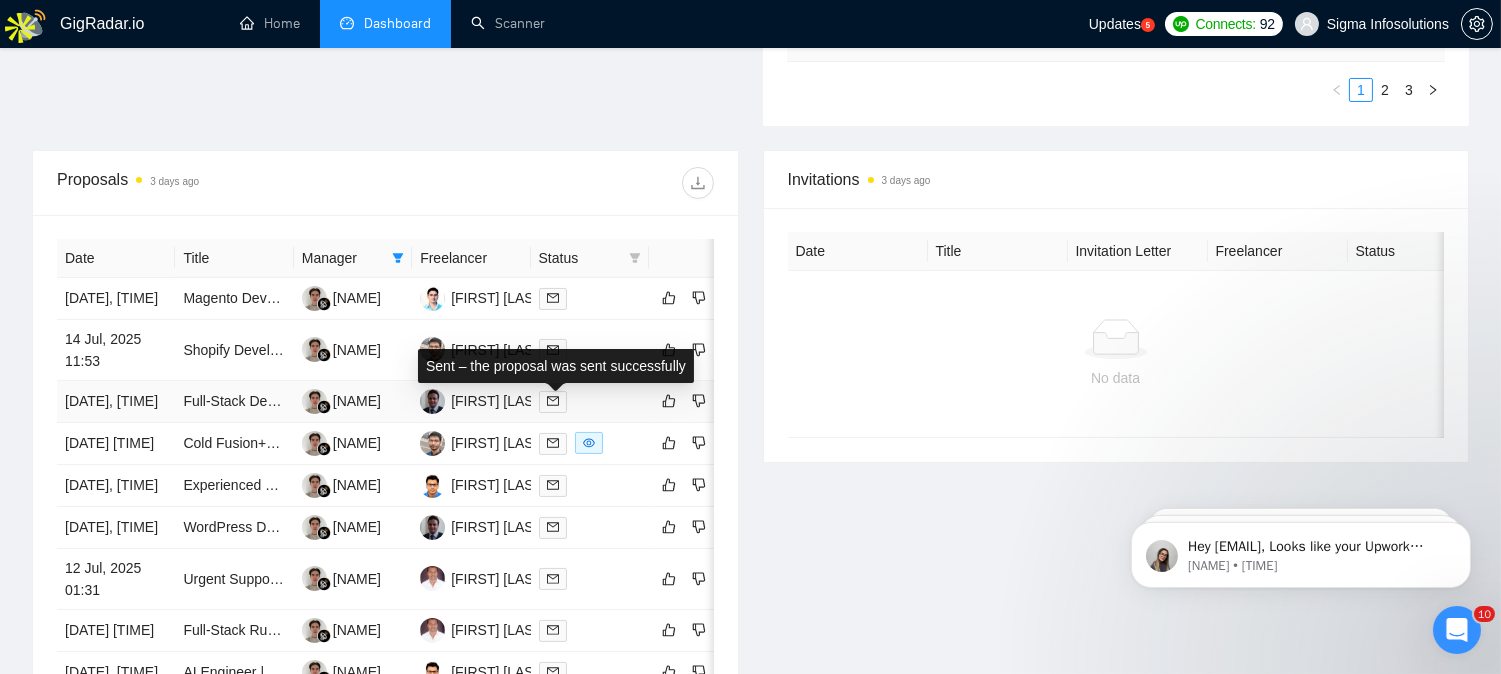 click 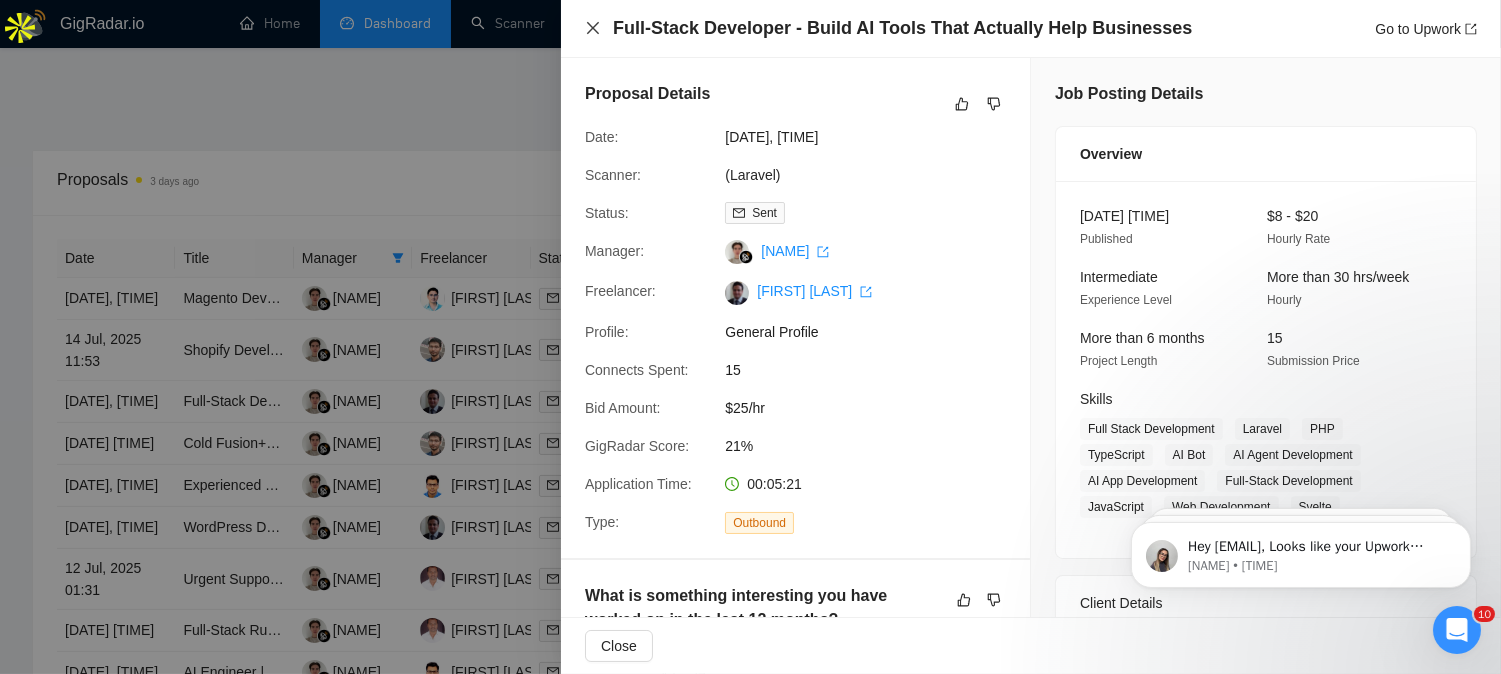 click 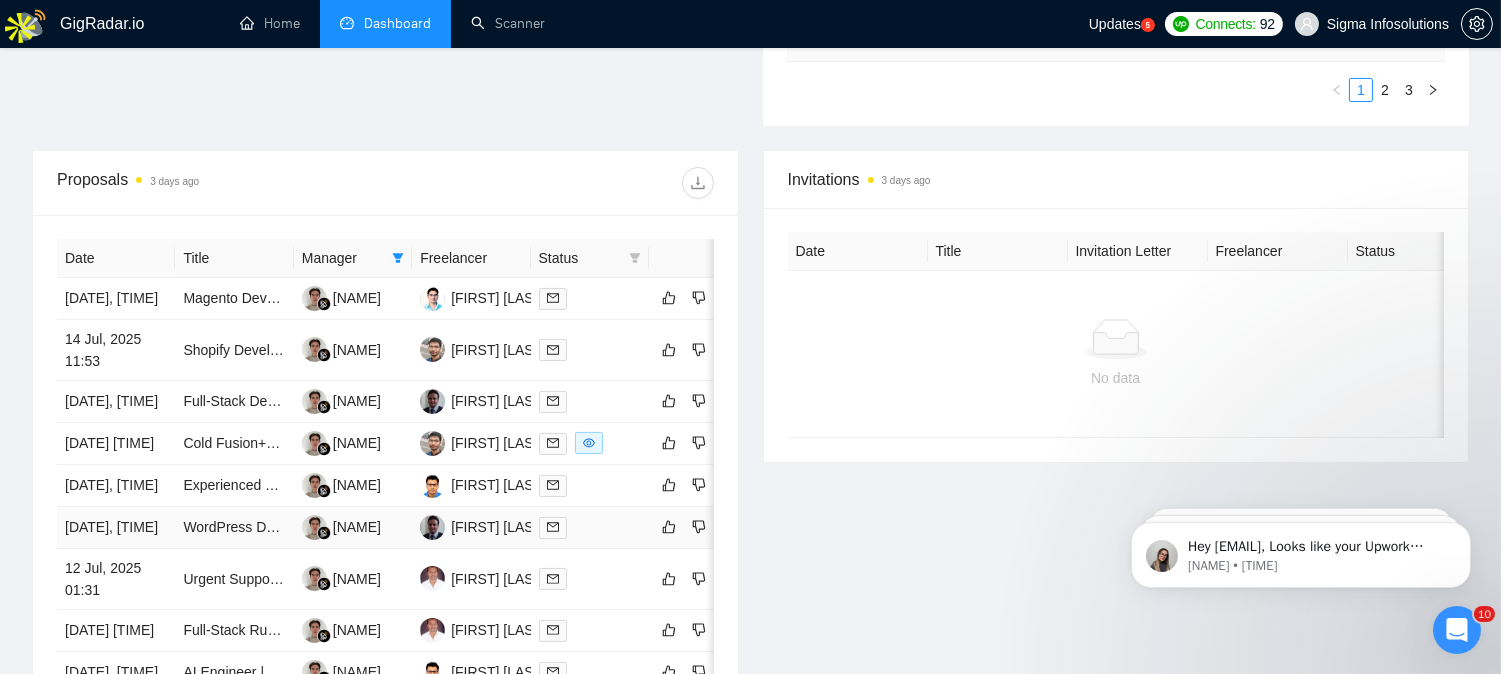 scroll, scrollTop: 777, scrollLeft: 0, axis: vertical 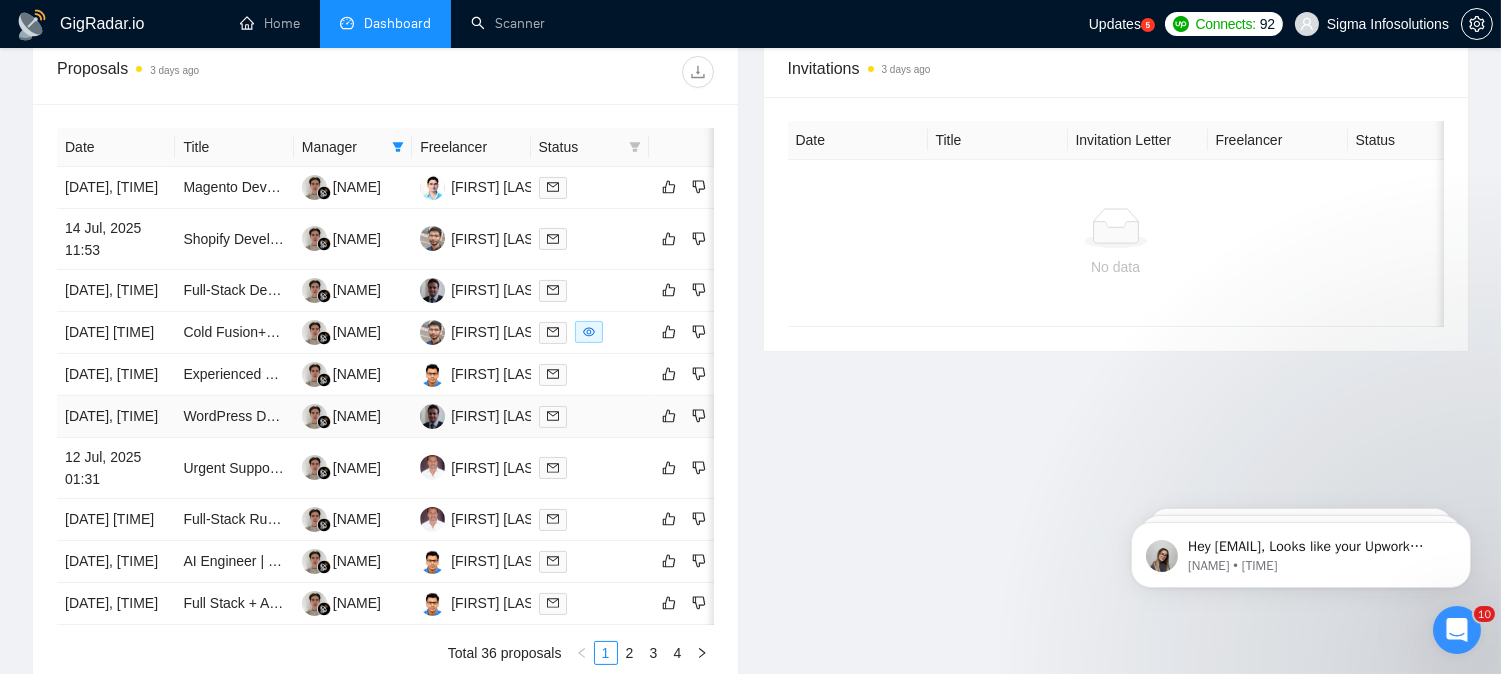 click 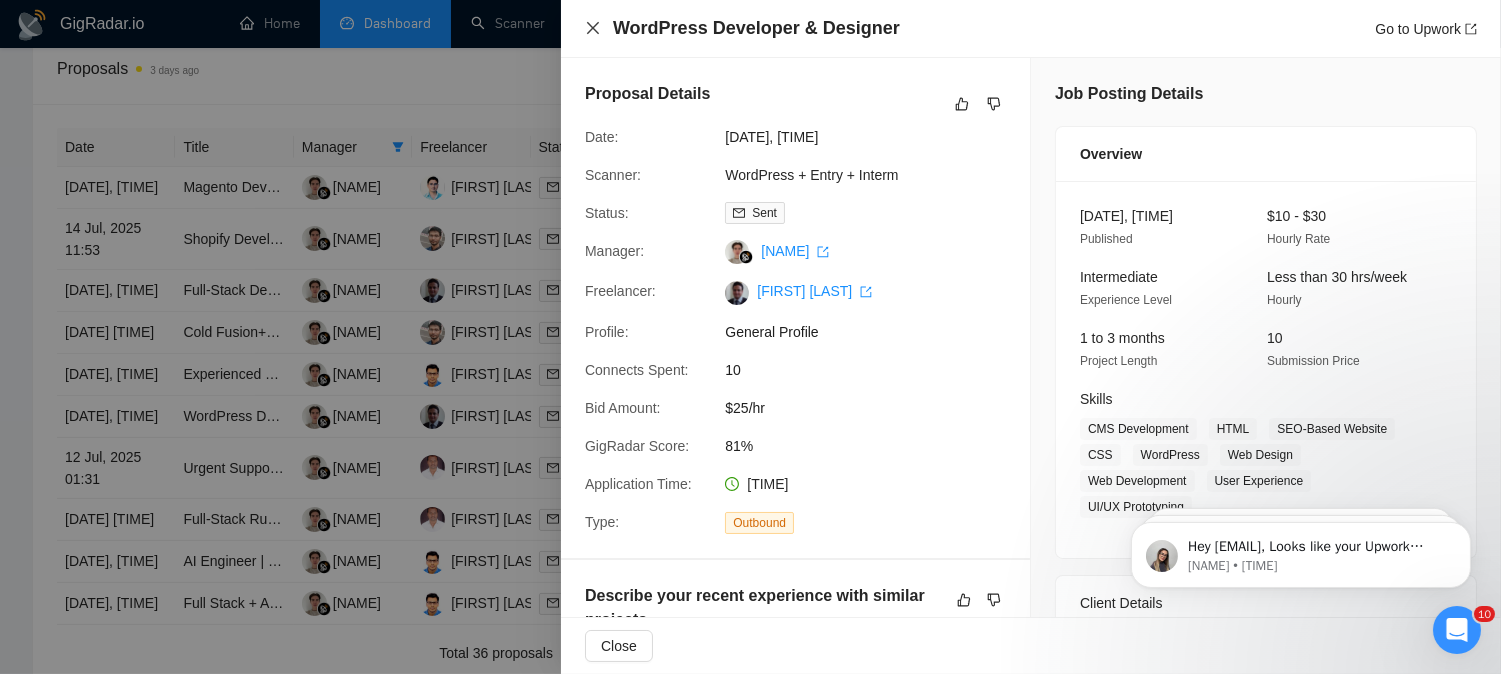 click 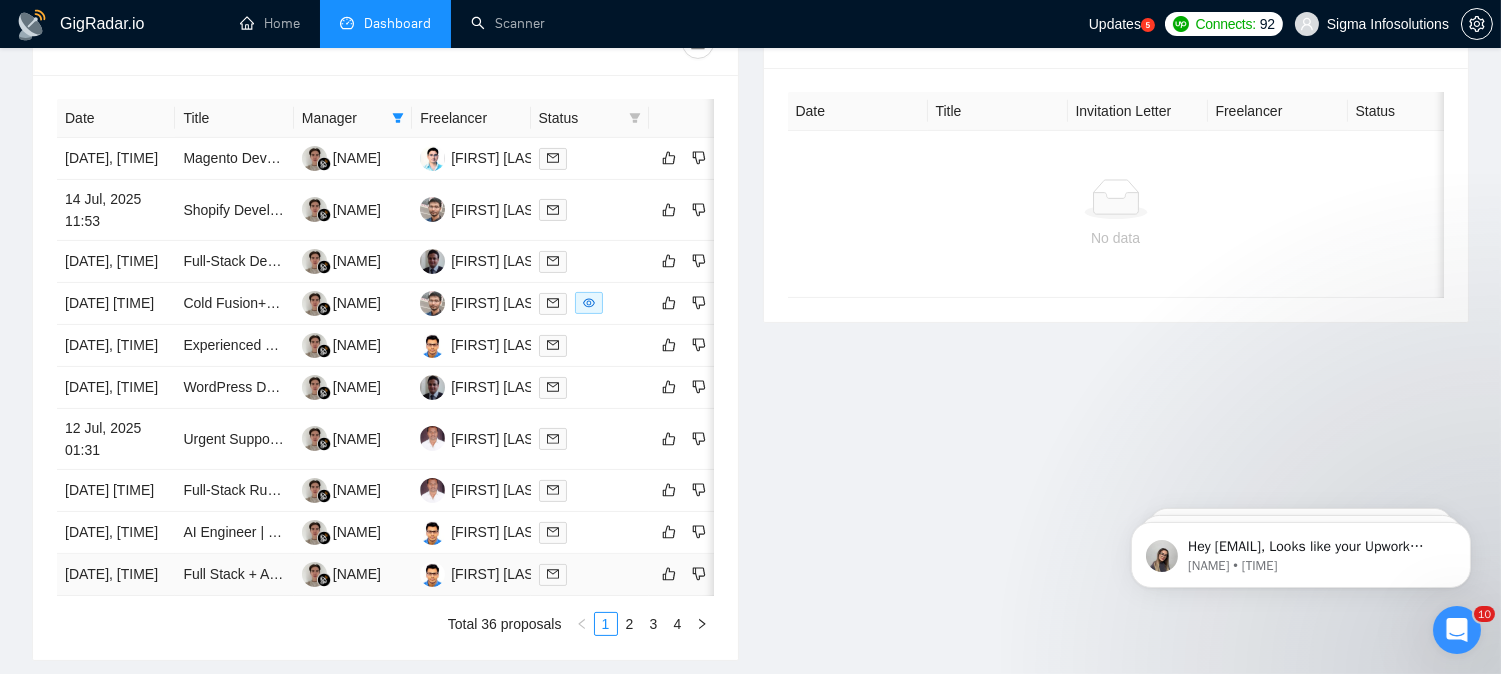 scroll, scrollTop: 1000, scrollLeft: 0, axis: vertical 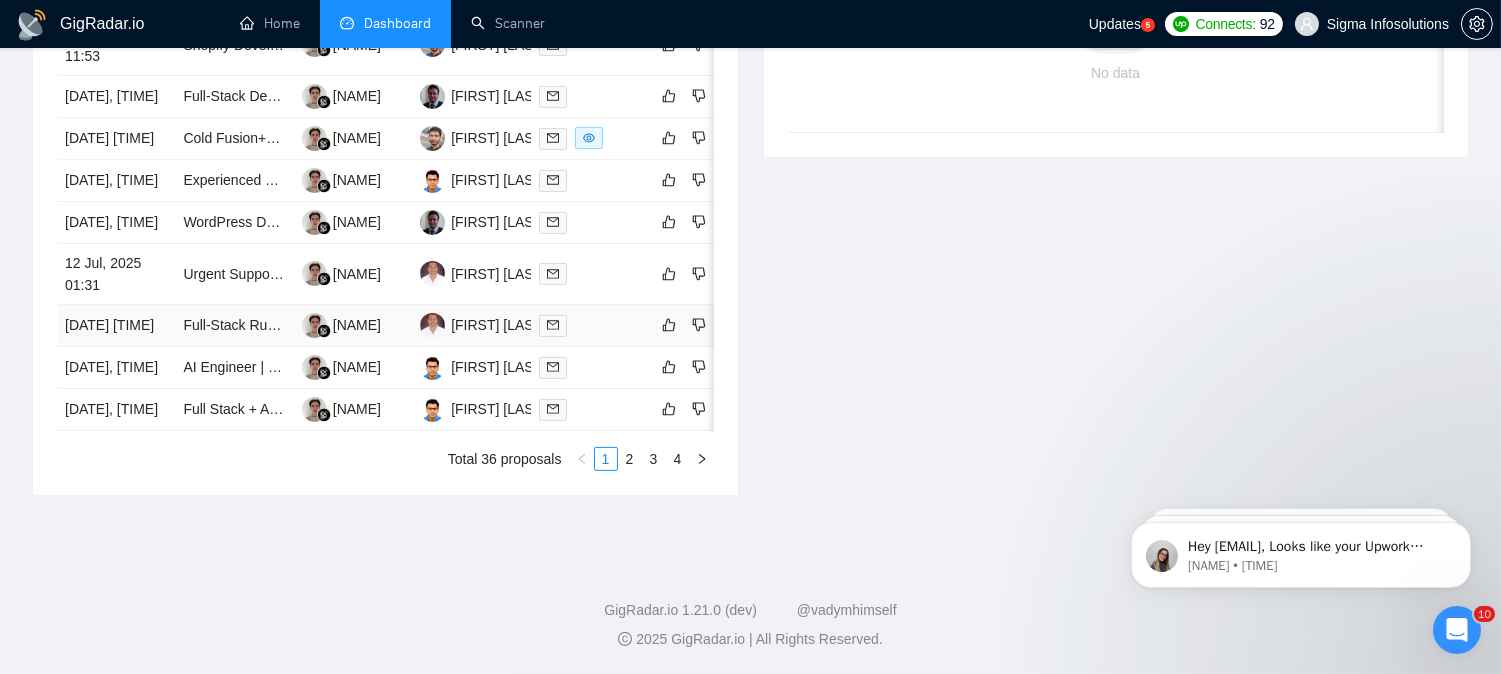 click 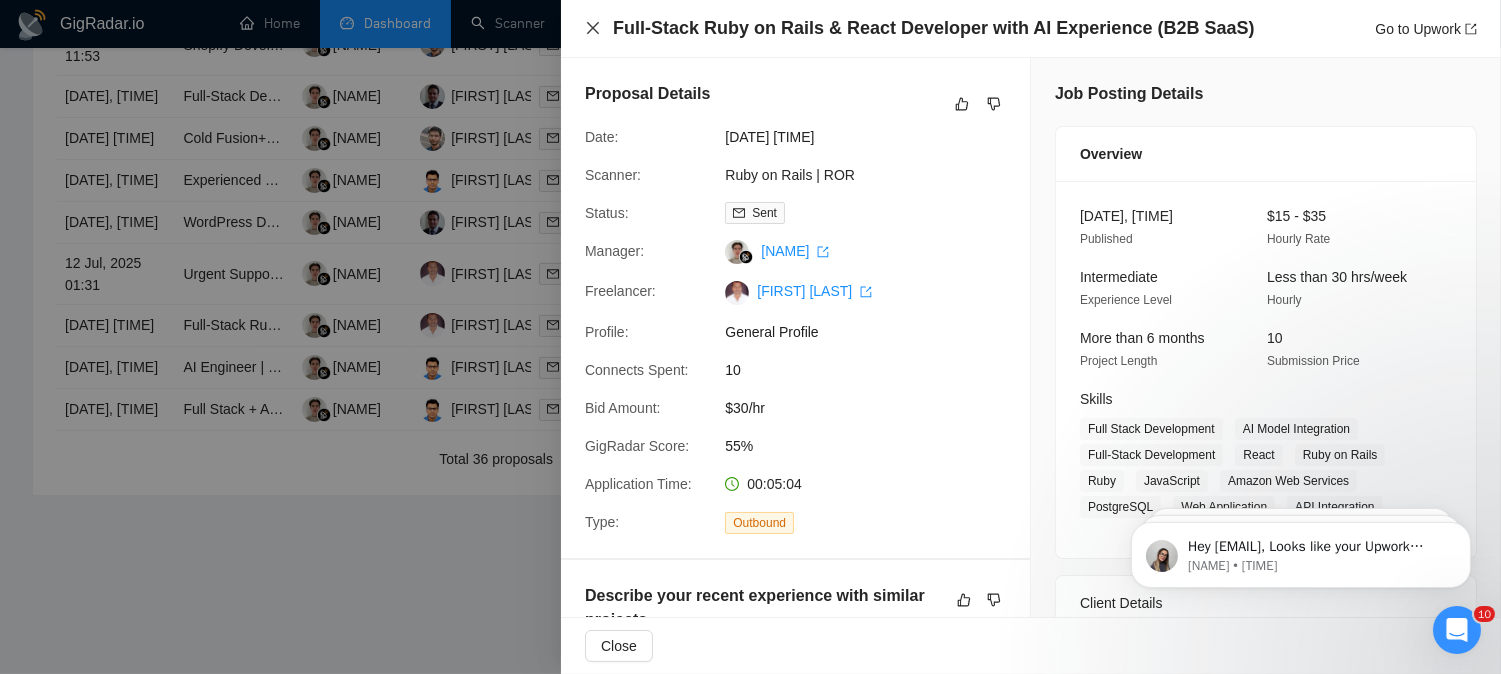 click 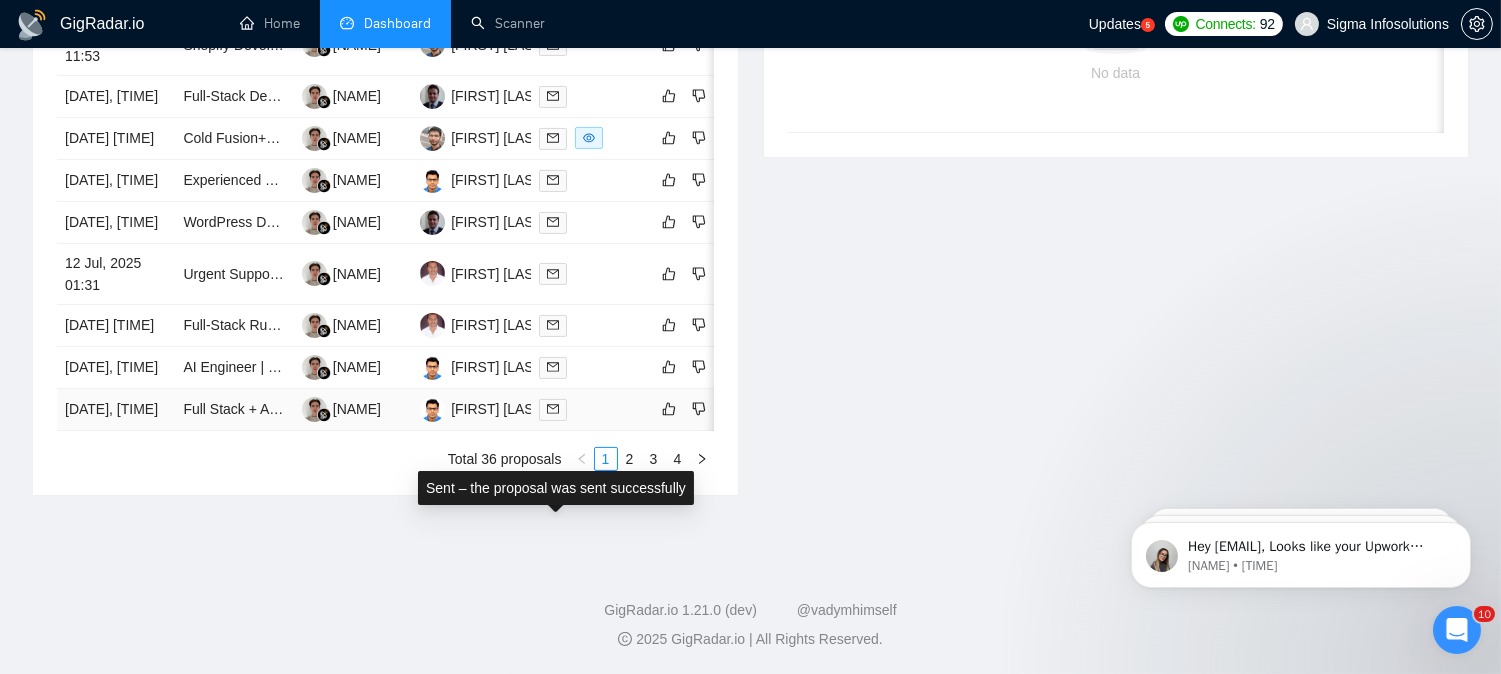 click at bounding box center (553, 410) 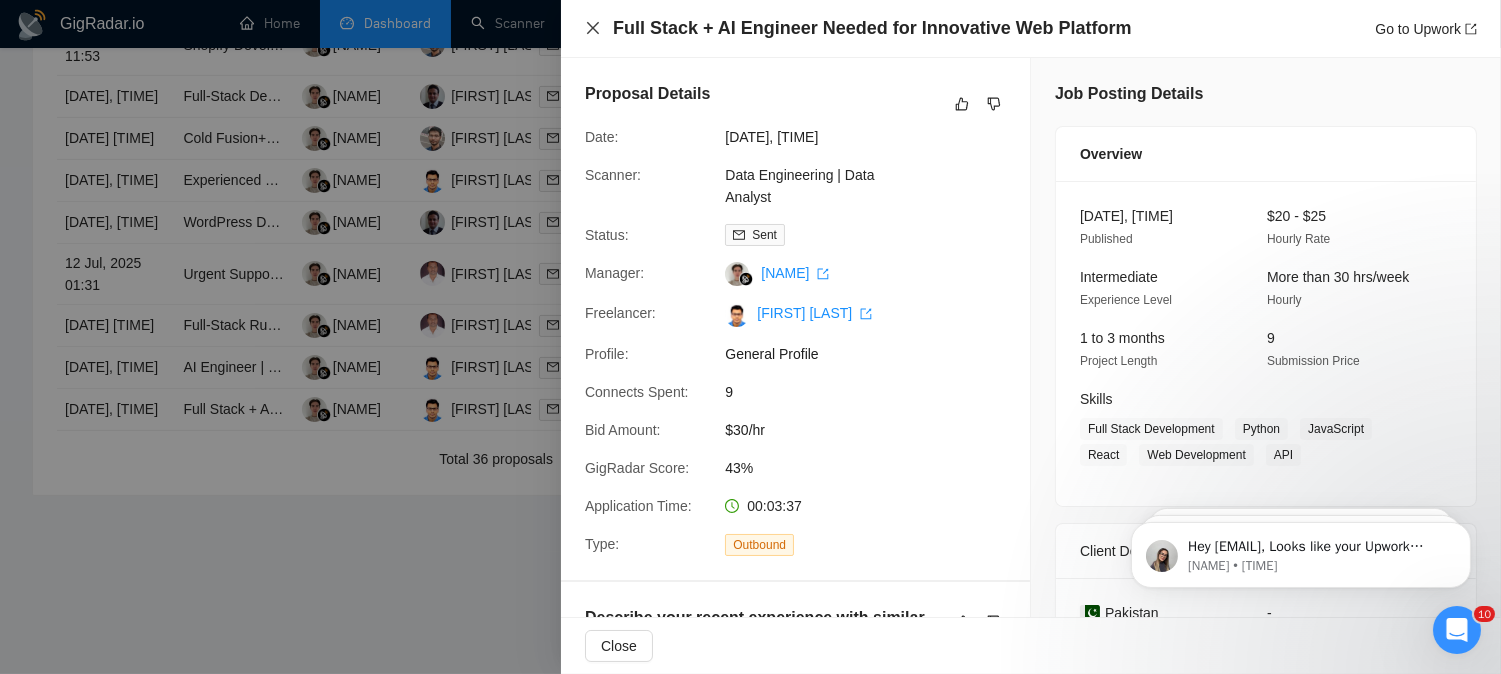 click 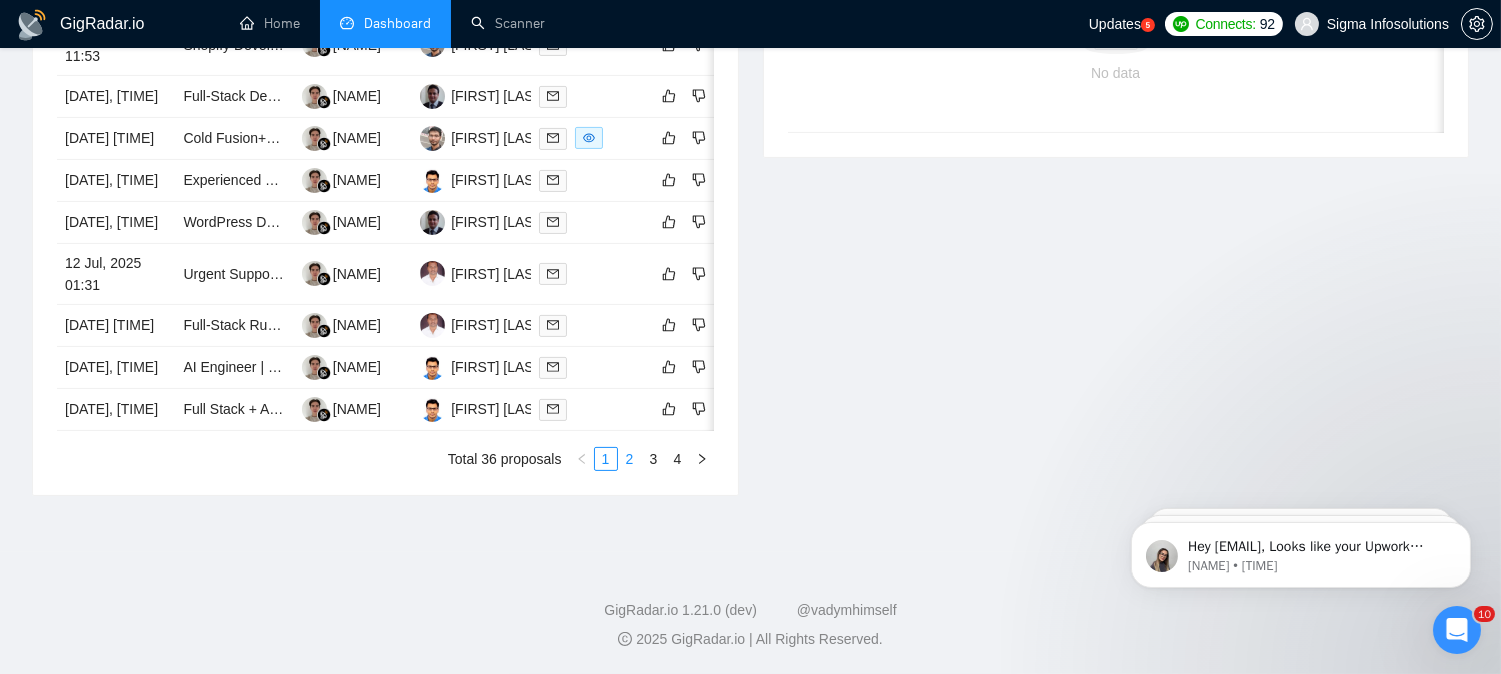 click on "2" at bounding box center (630, 459) 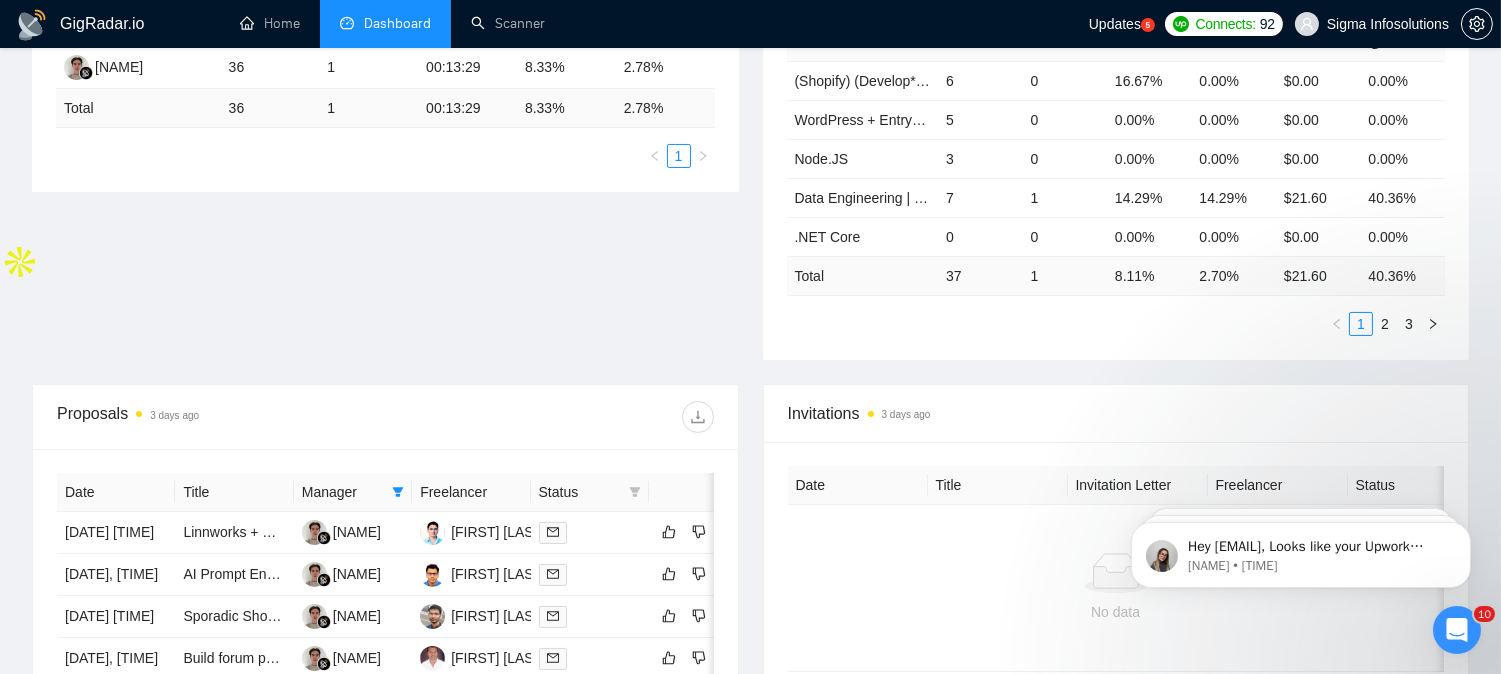 scroll, scrollTop: 555, scrollLeft: 0, axis: vertical 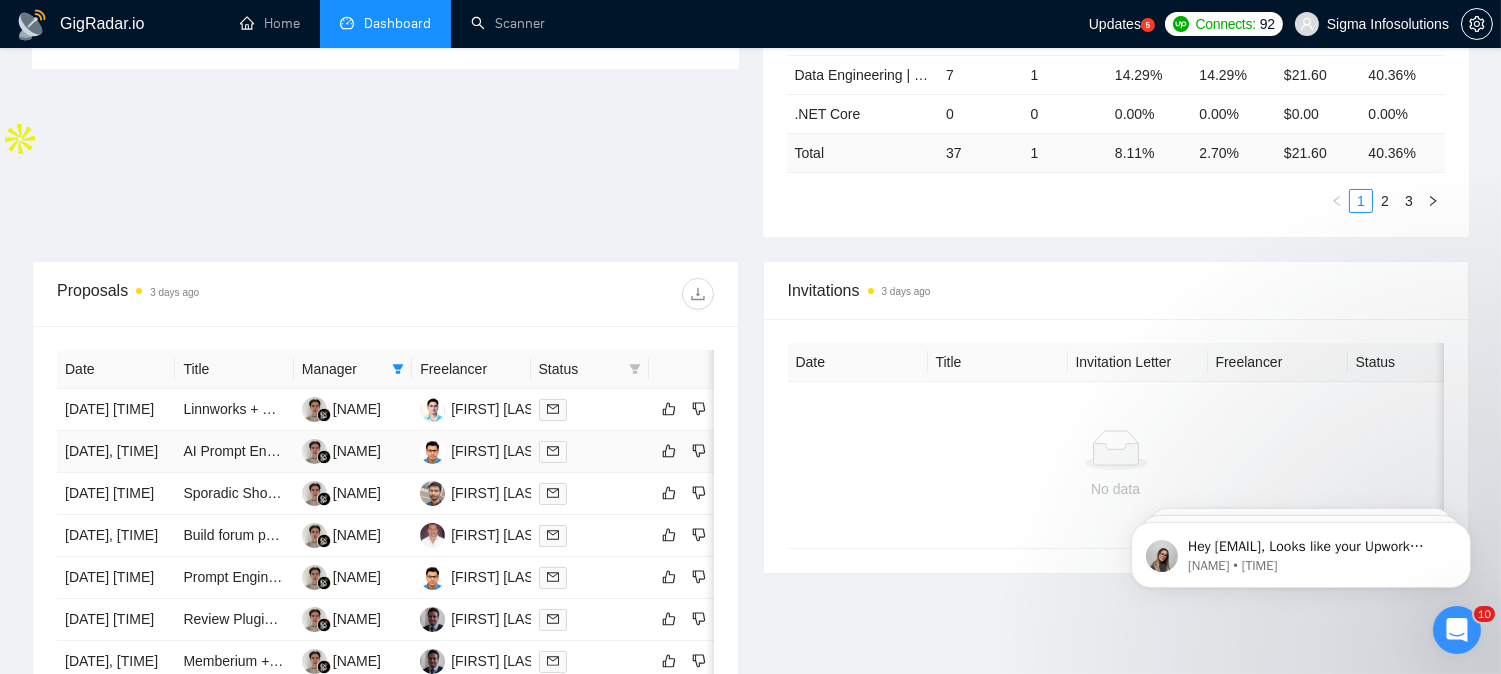 type 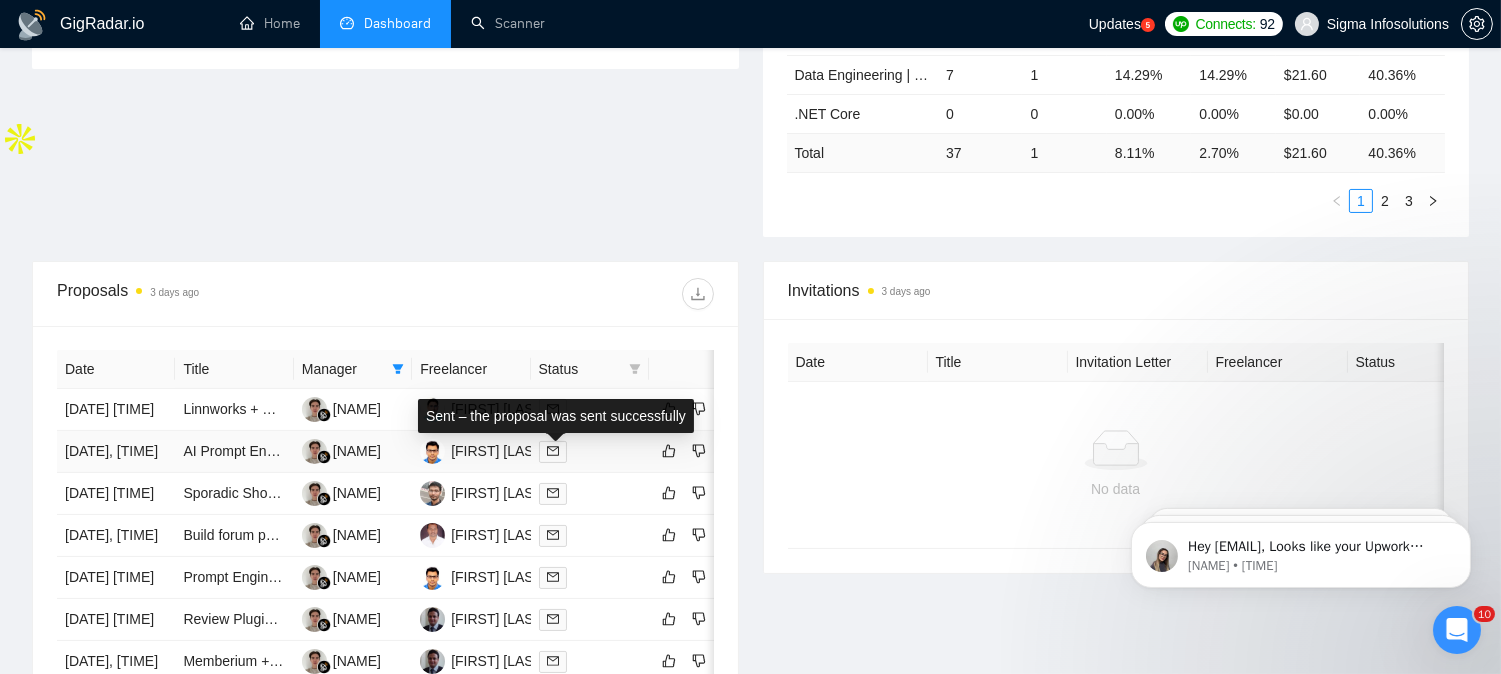click 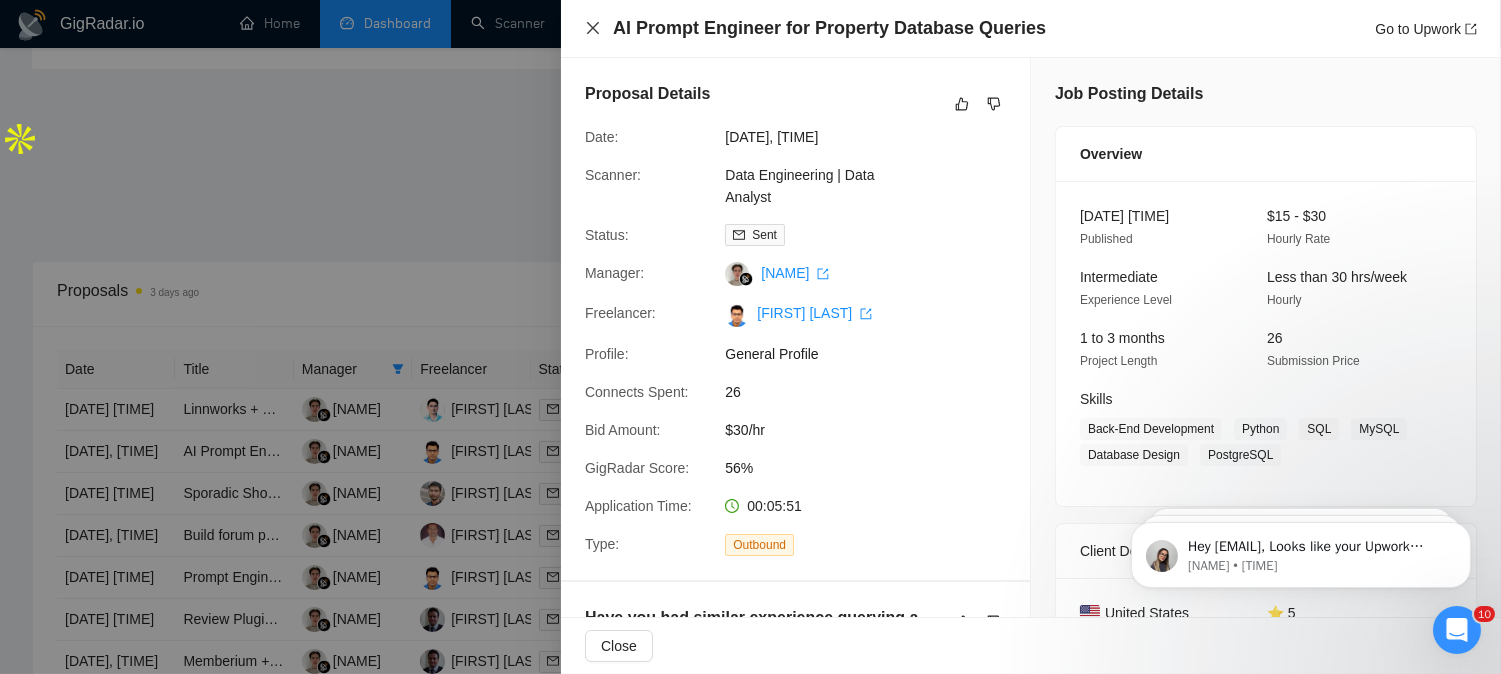 click 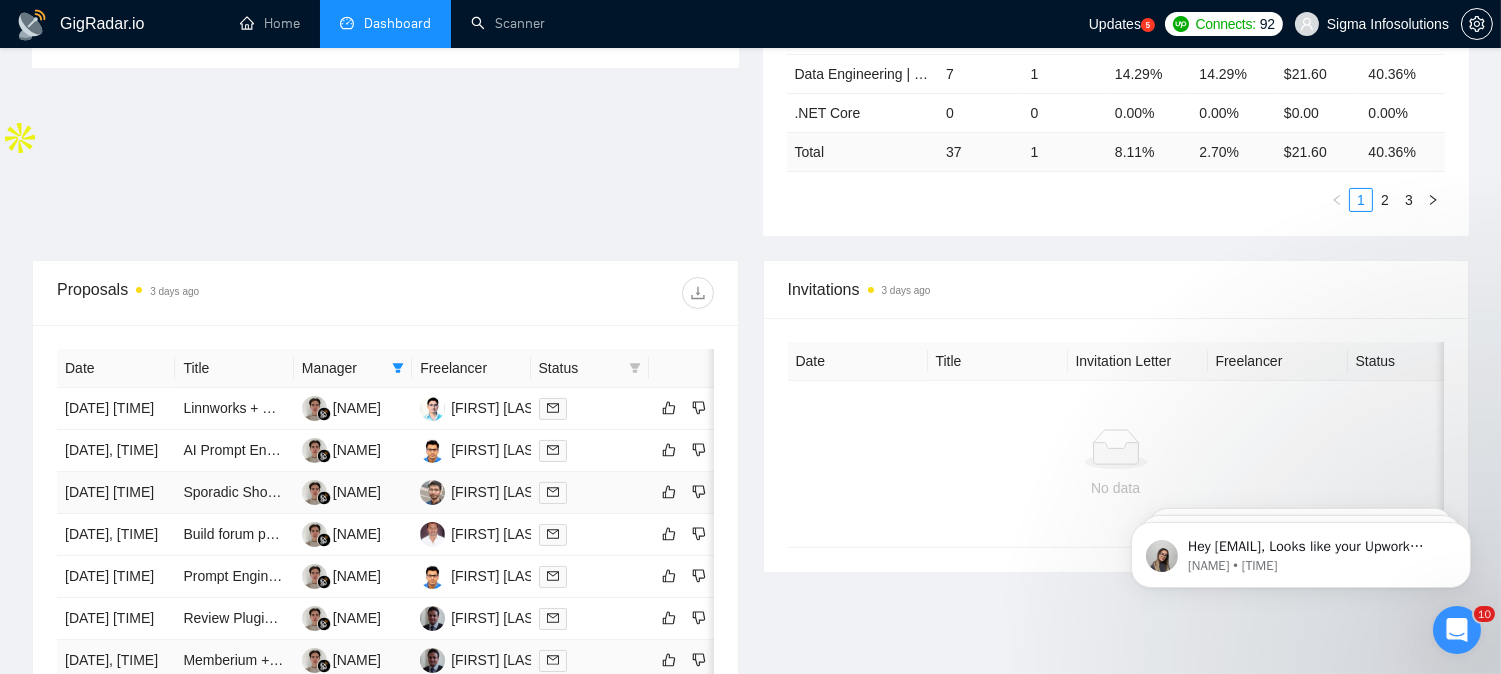 scroll, scrollTop: 888, scrollLeft: 0, axis: vertical 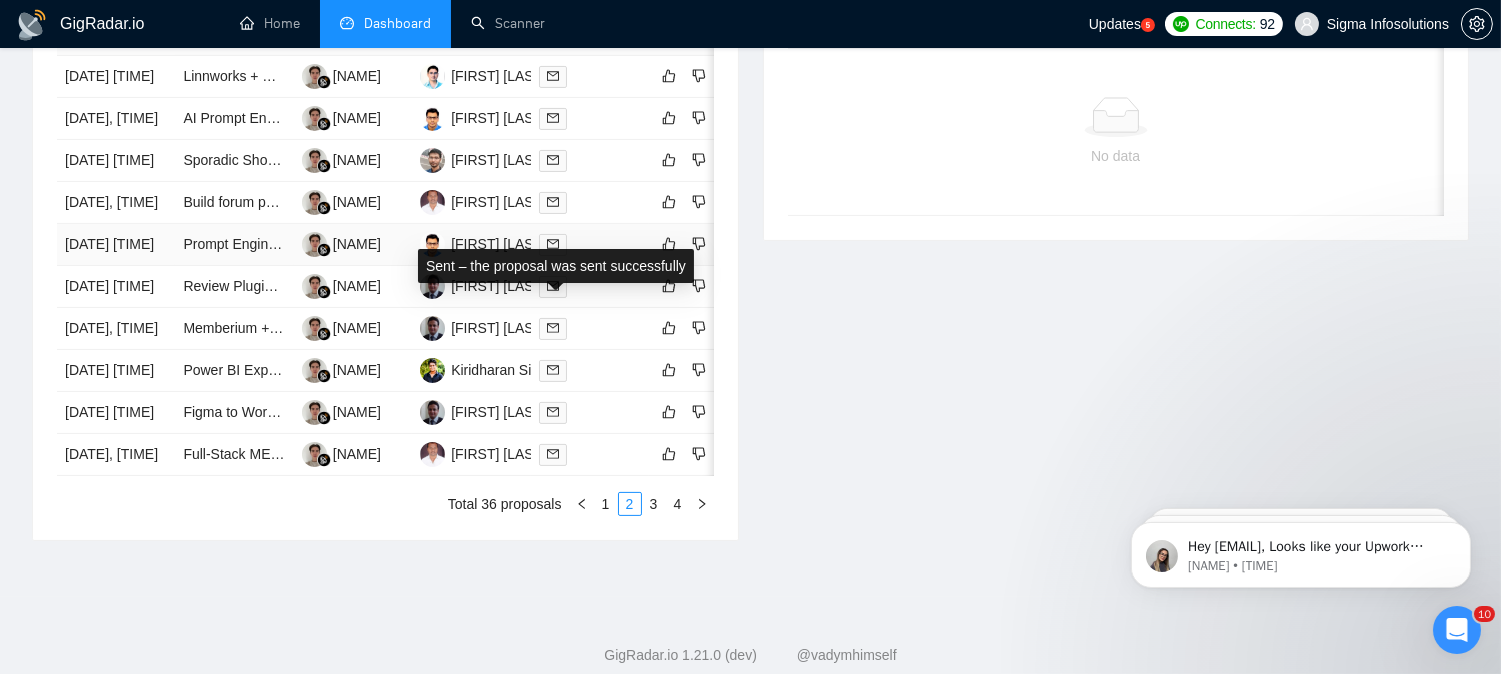click 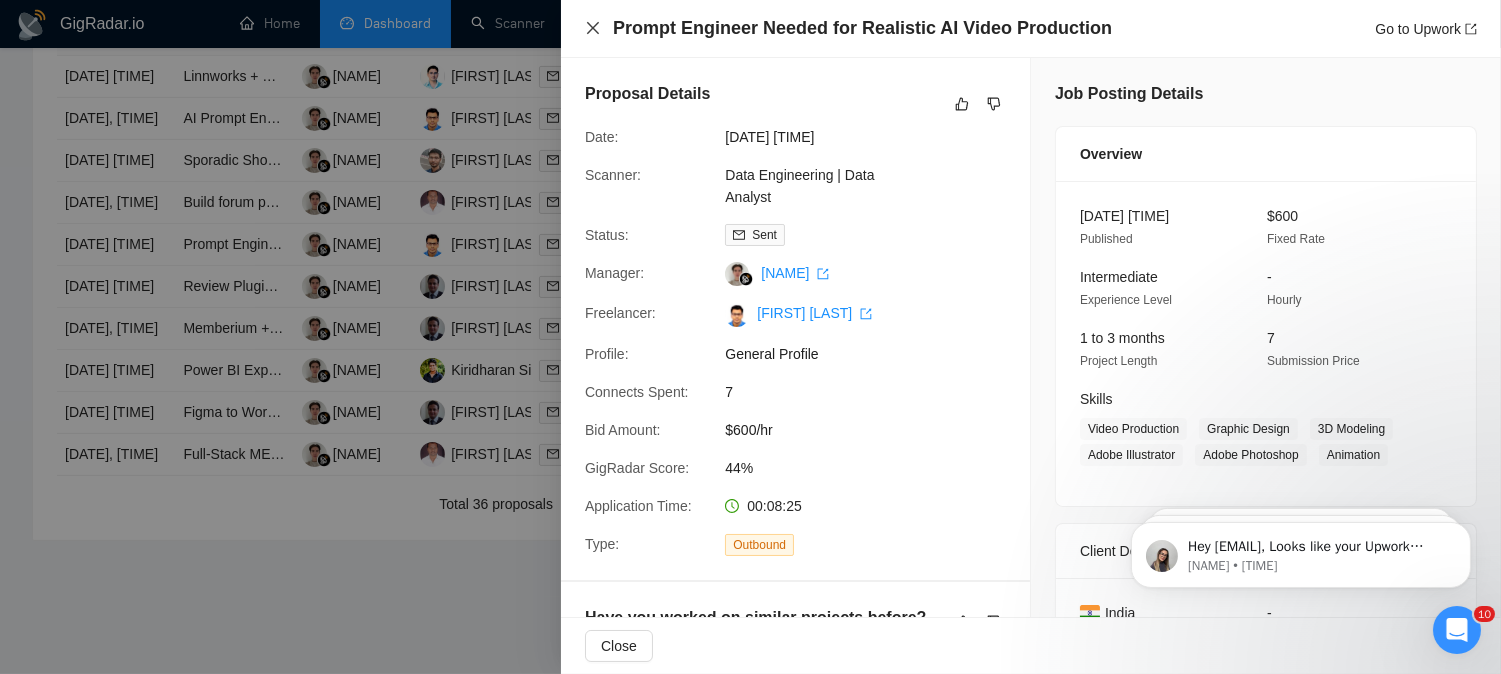 drag, startPoint x: 595, startPoint y: 23, endPoint x: 623, endPoint y: 2, distance: 35 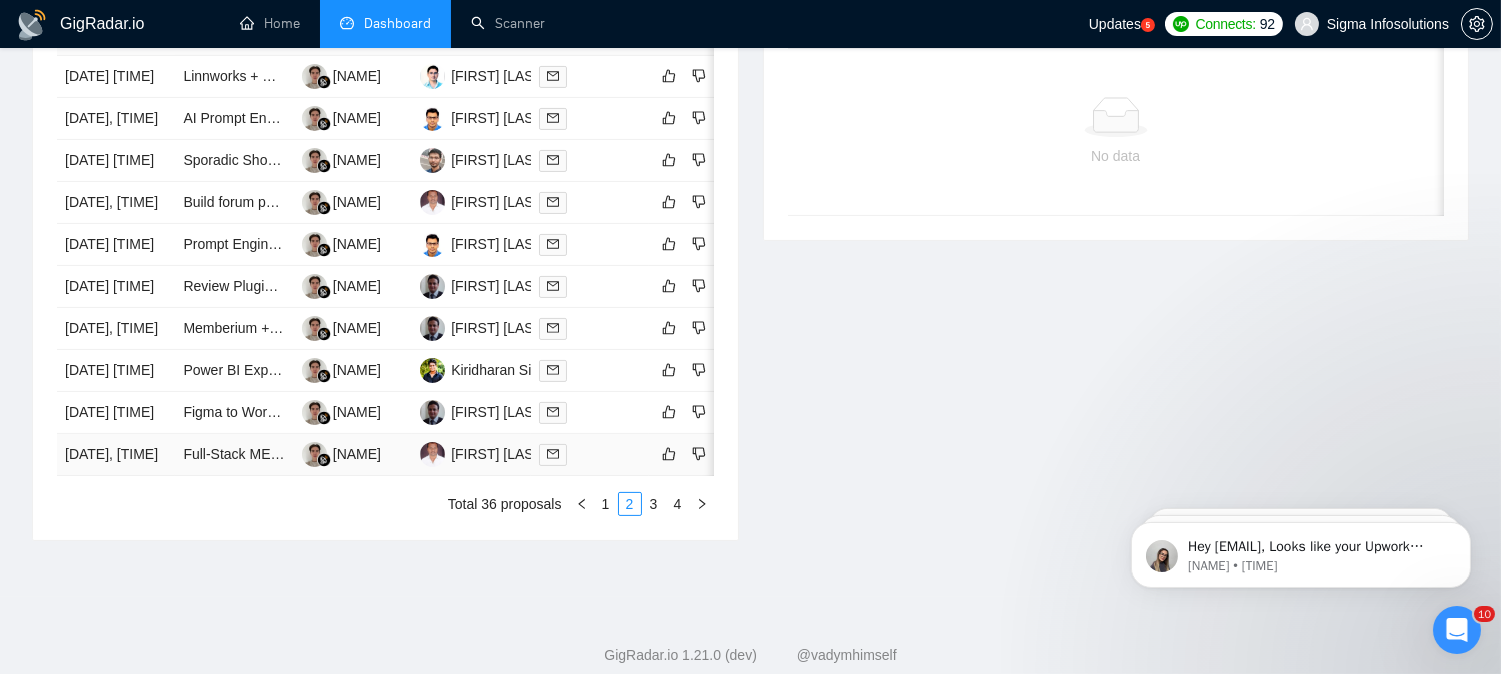 click at bounding box center [590, 455] 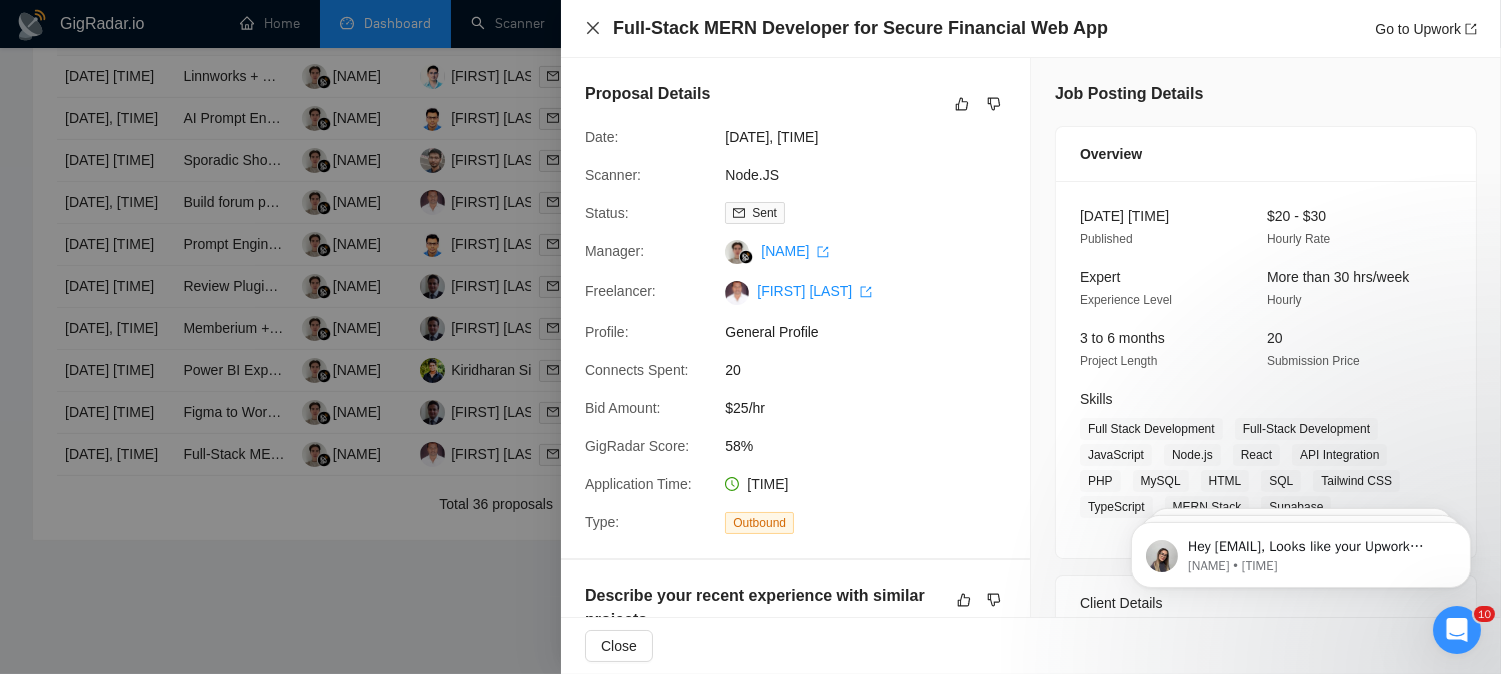 click 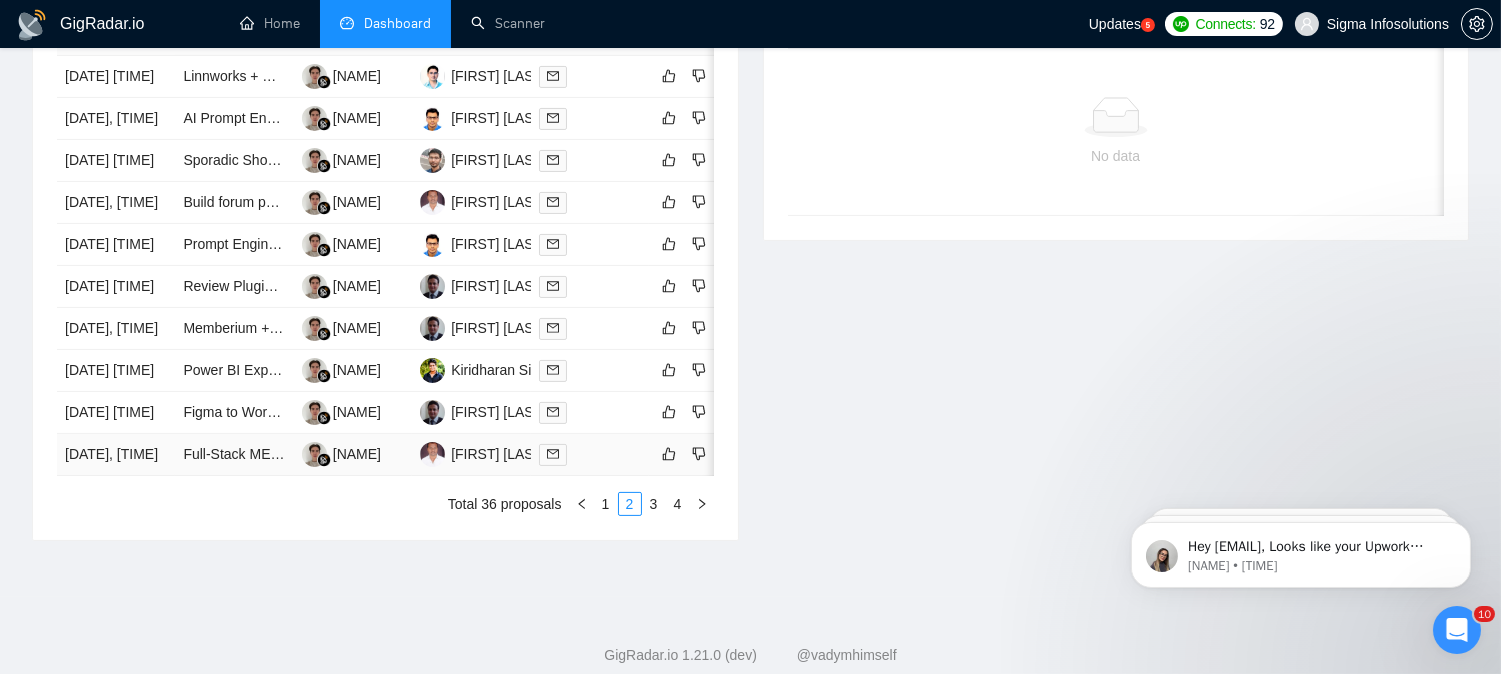click 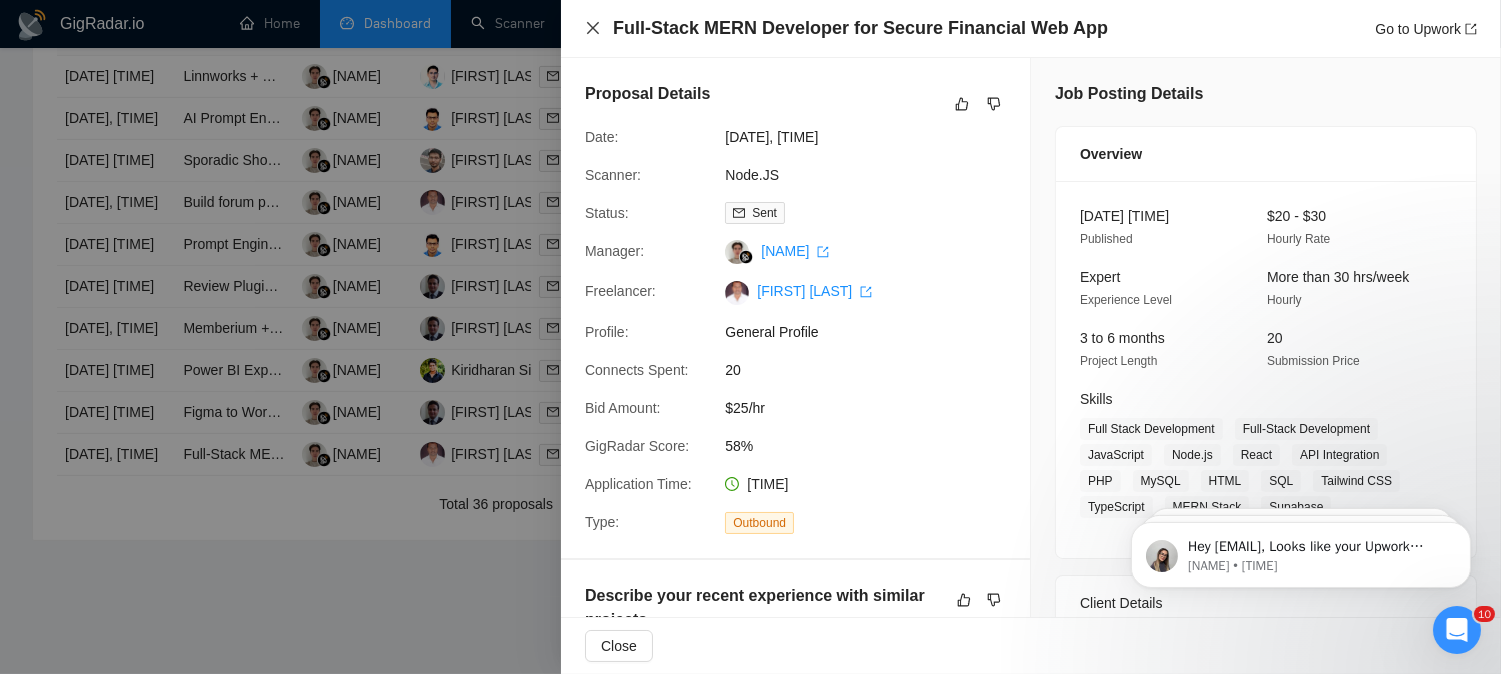 click 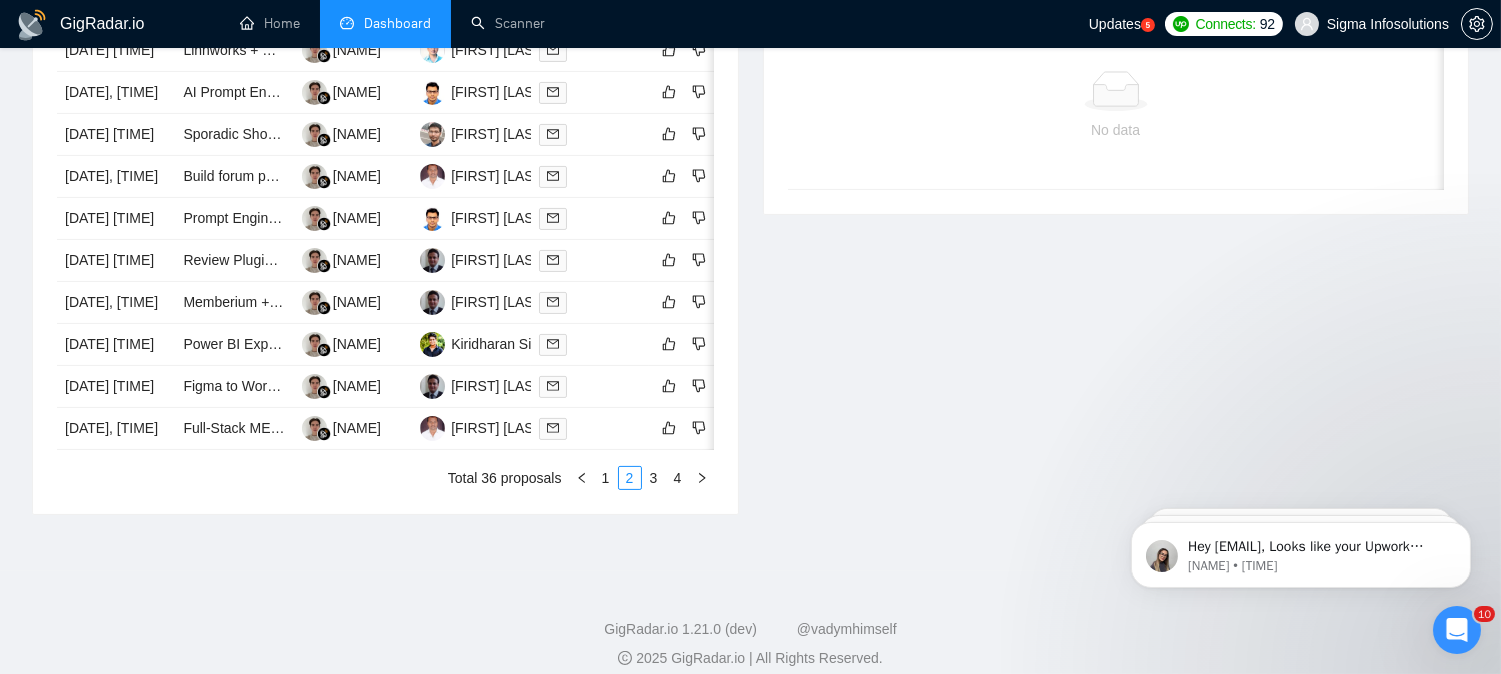 scroll, scrollTop: 1111, scrollLeft: 0, axis: vertical 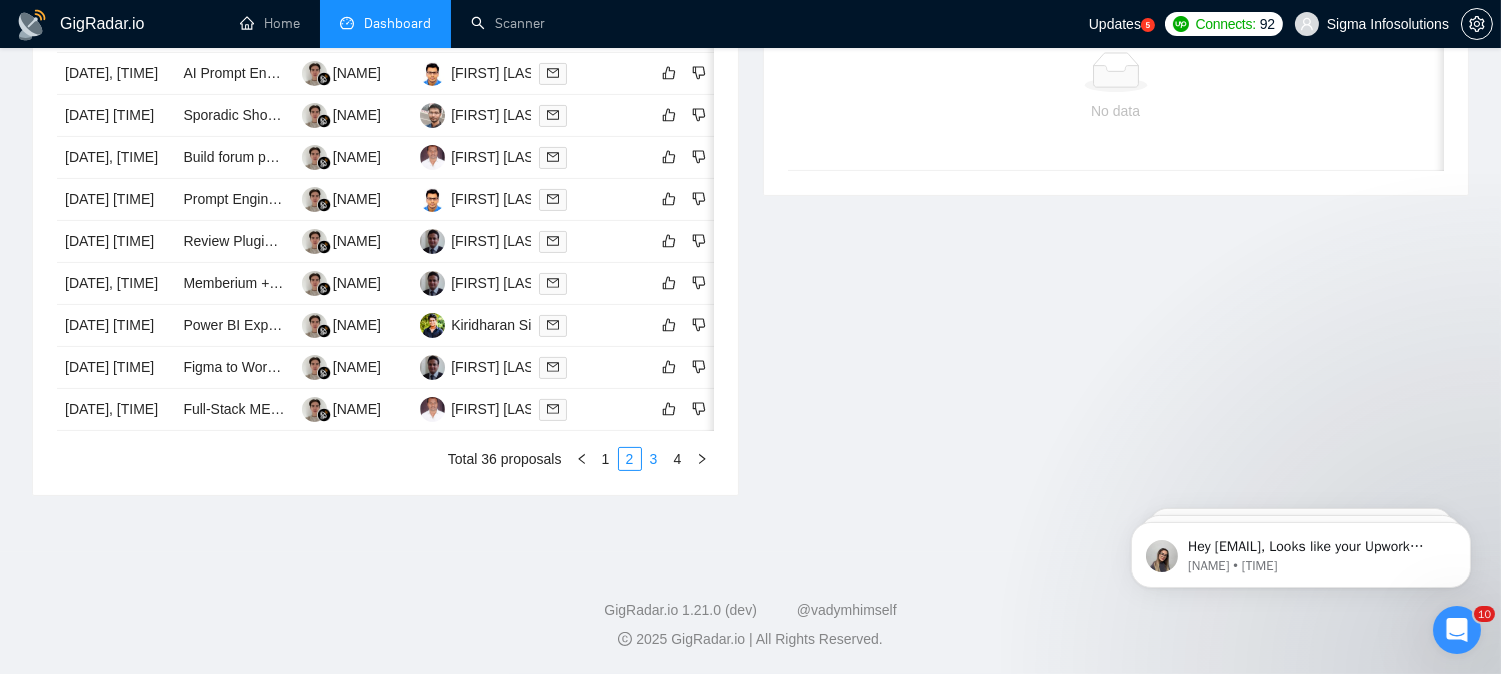 click on "3" at bounding box center (654, 459) 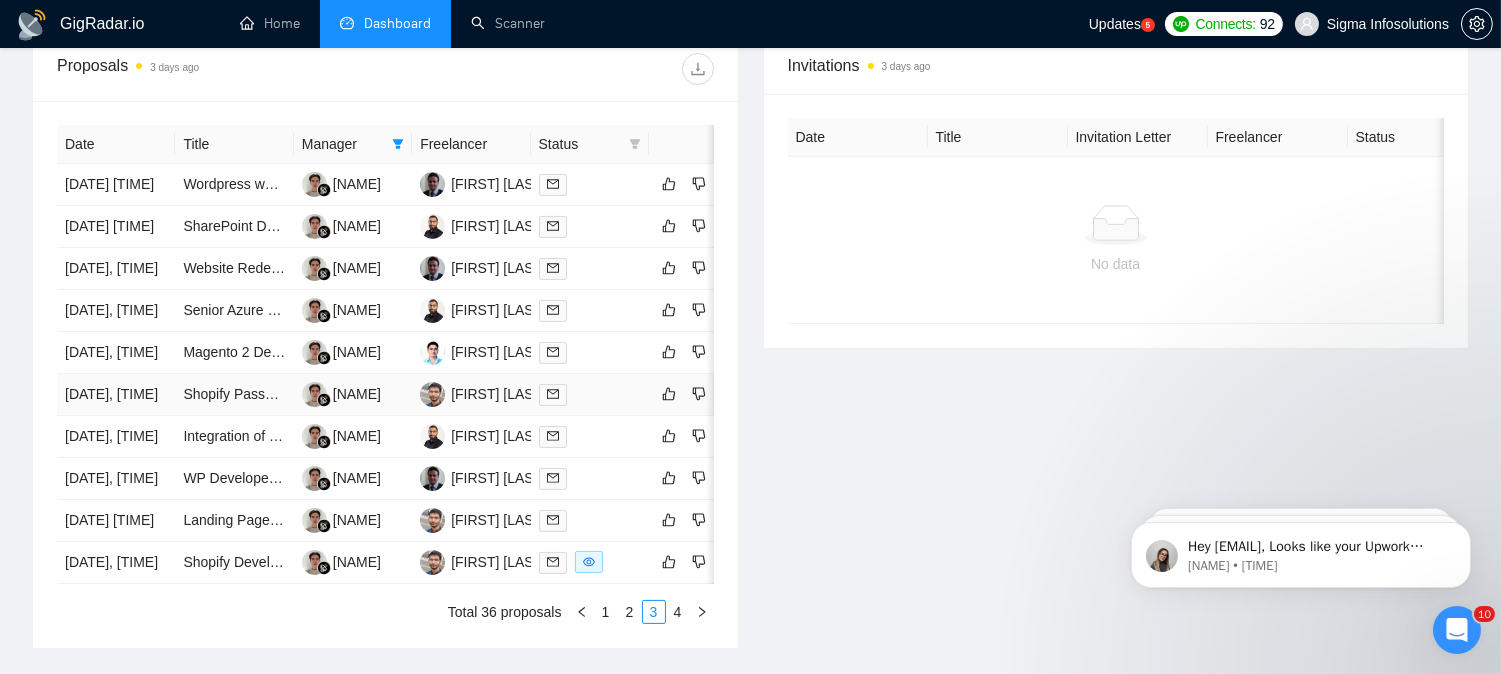 scroll, scrollTop: 777, scrollLeft: 0, axis: vertical 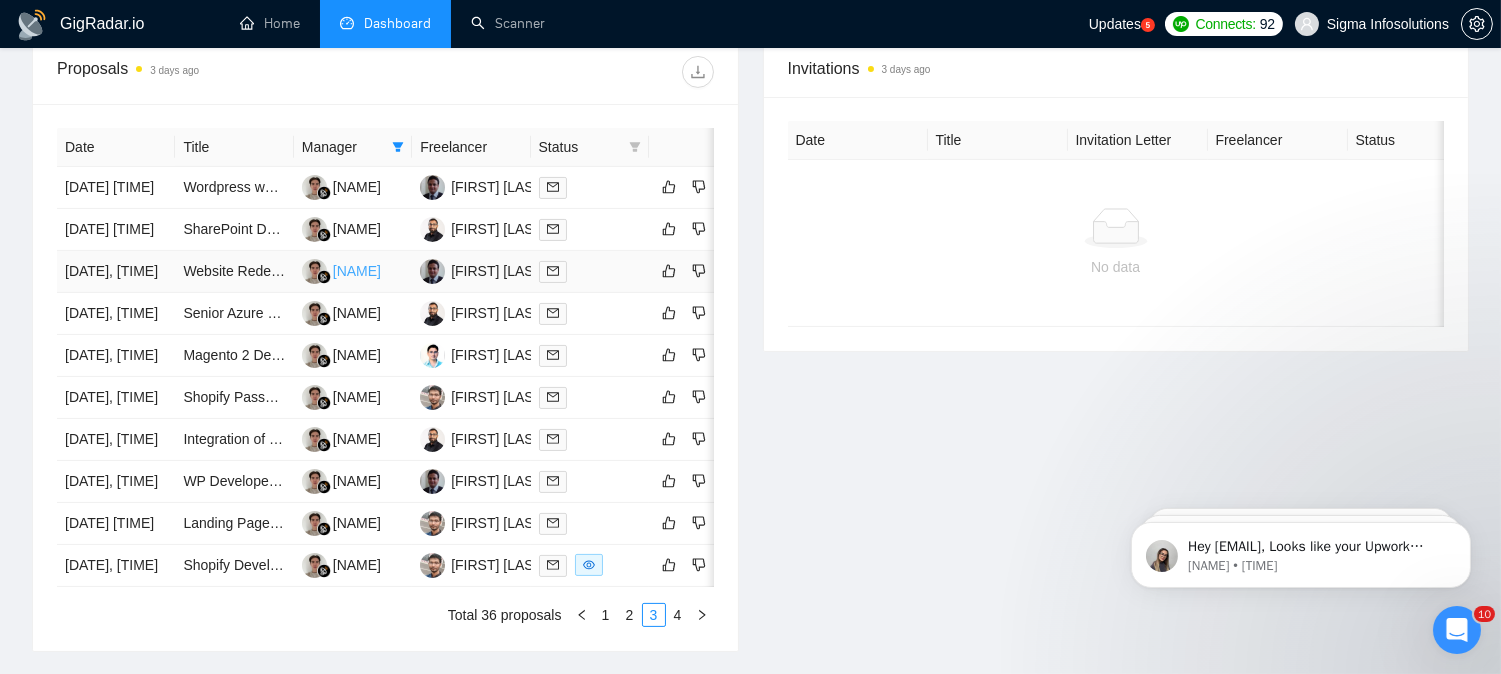 type 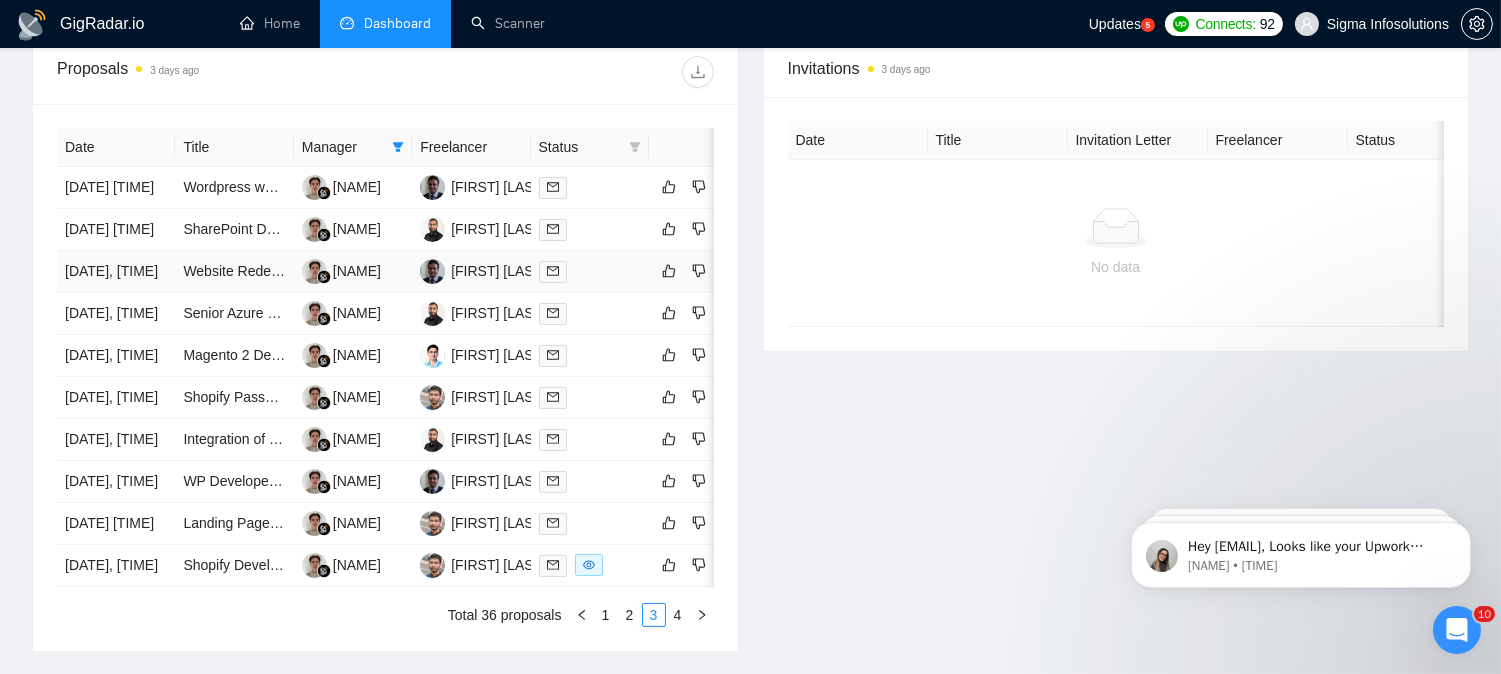 click 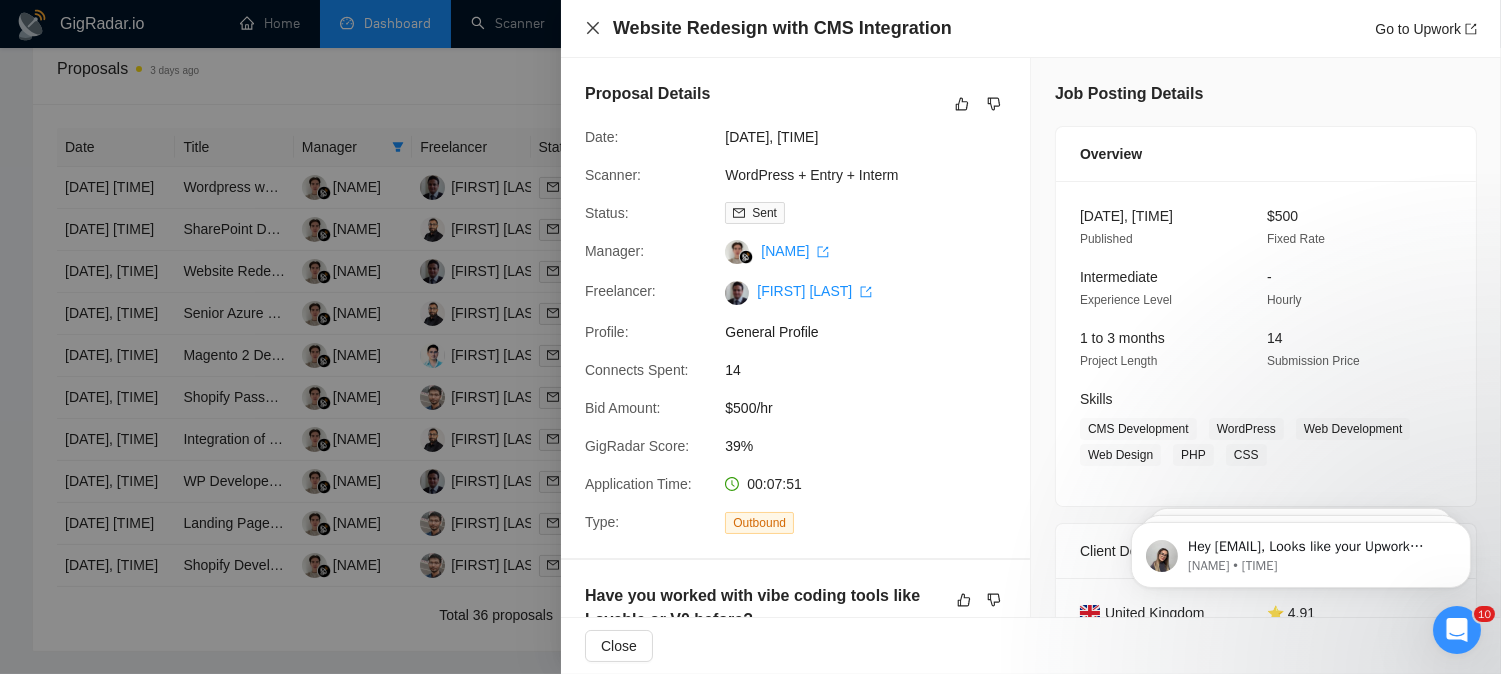 click 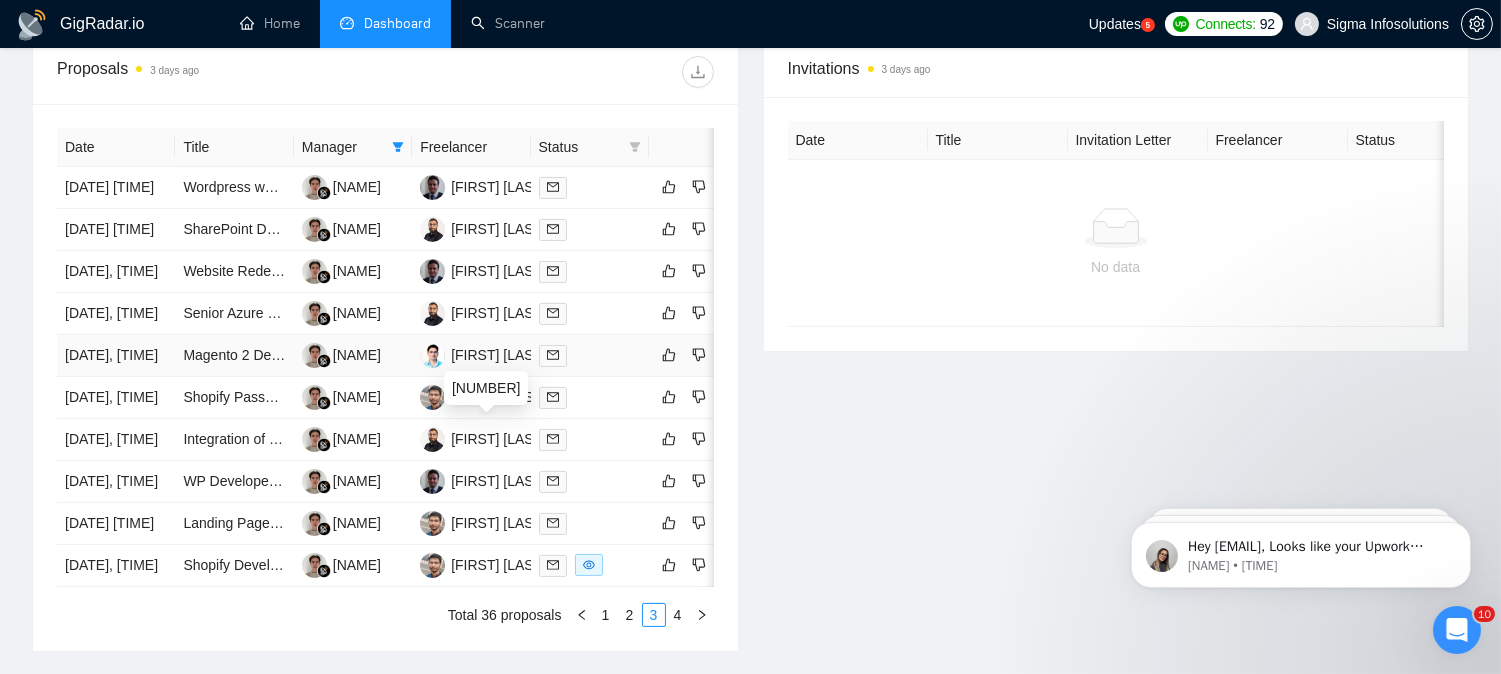 click 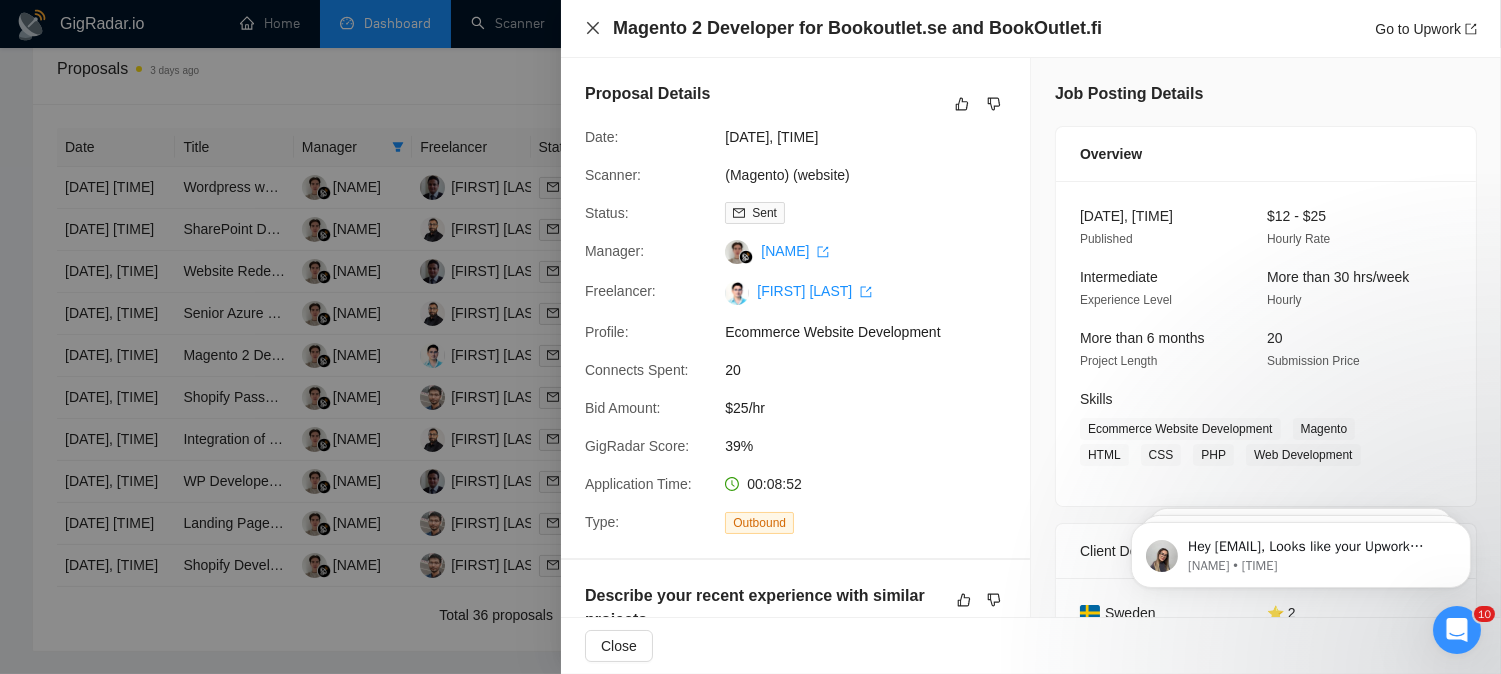 click 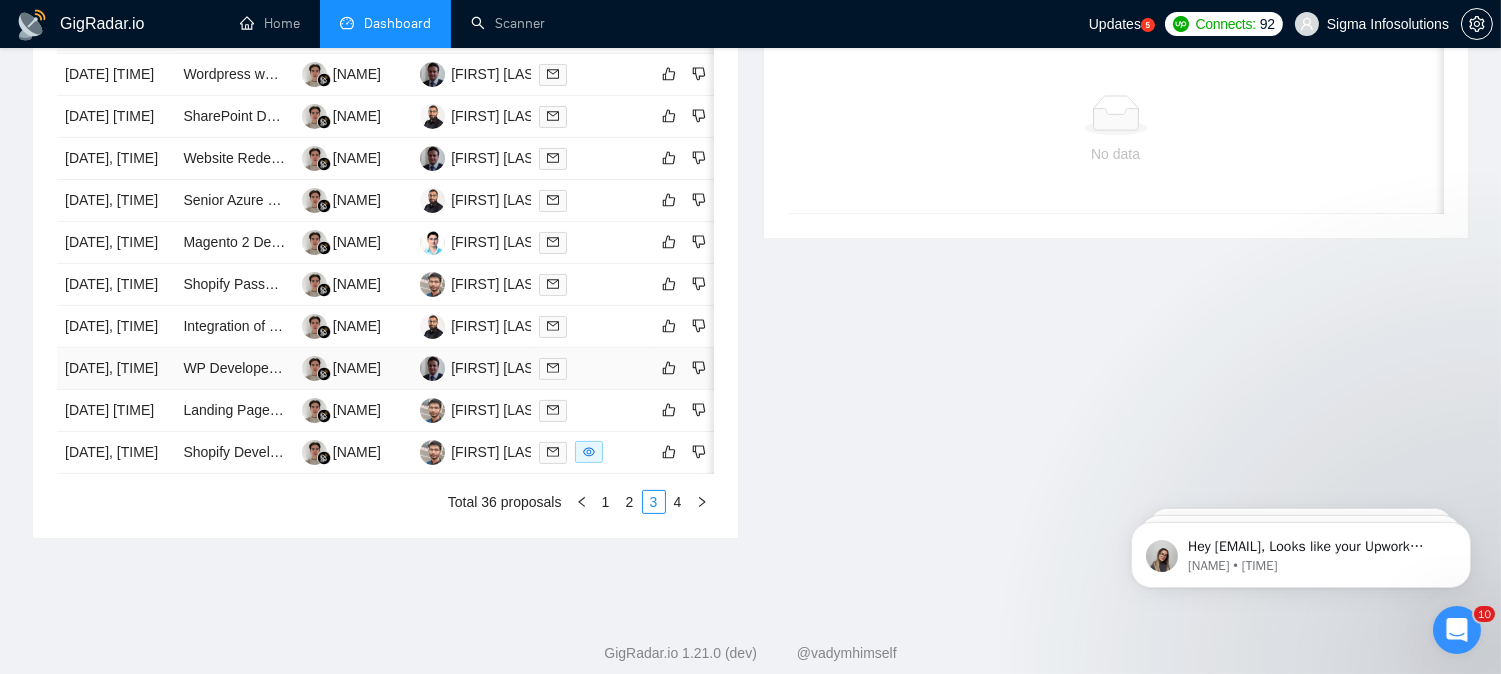 scroll, scrollTop: 1000, scrollLeft: 0, axis: vertical 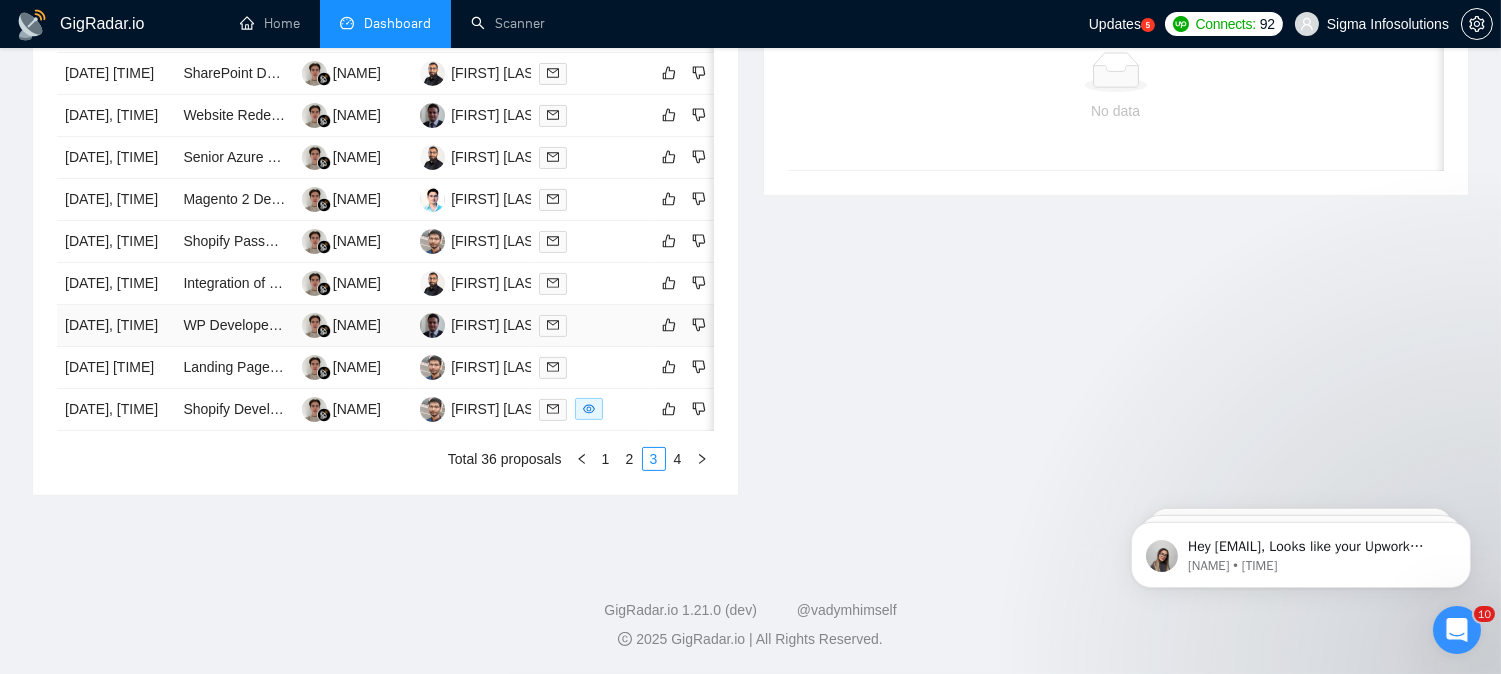 click 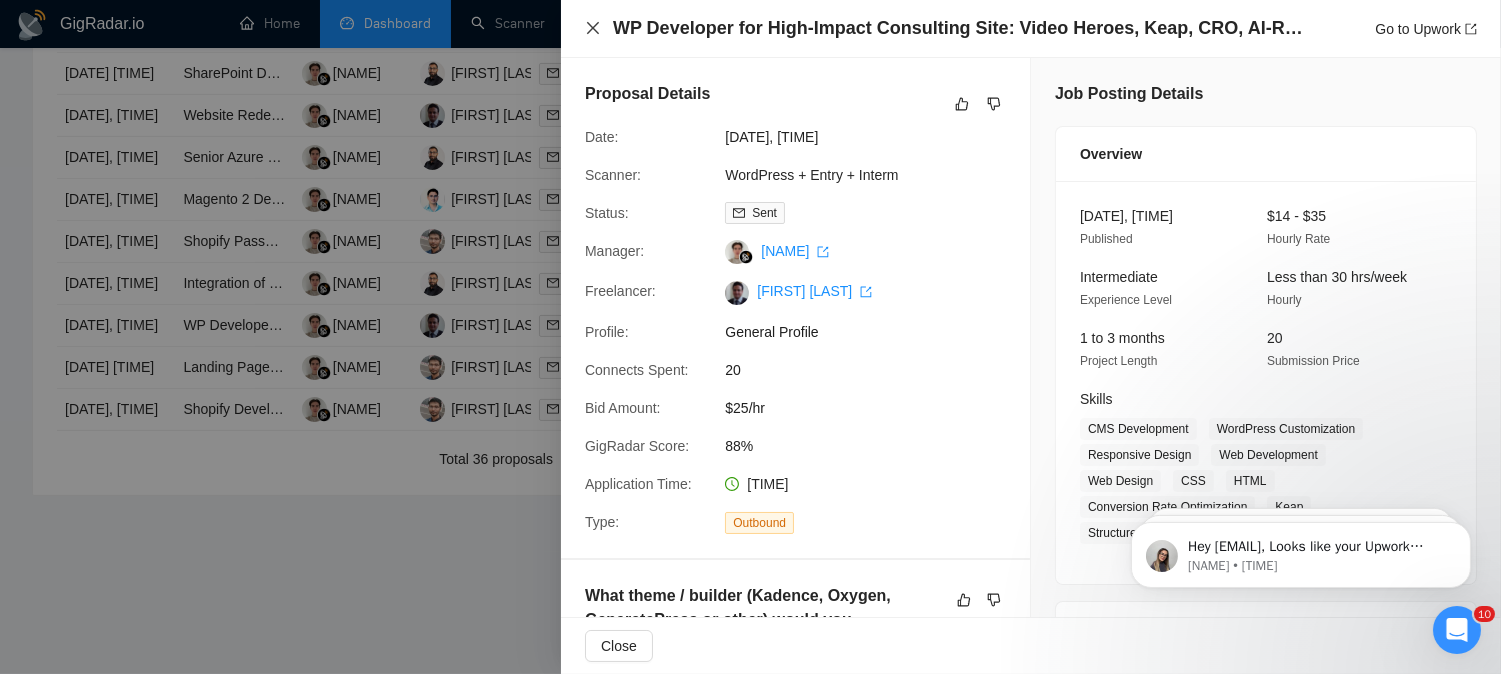 click 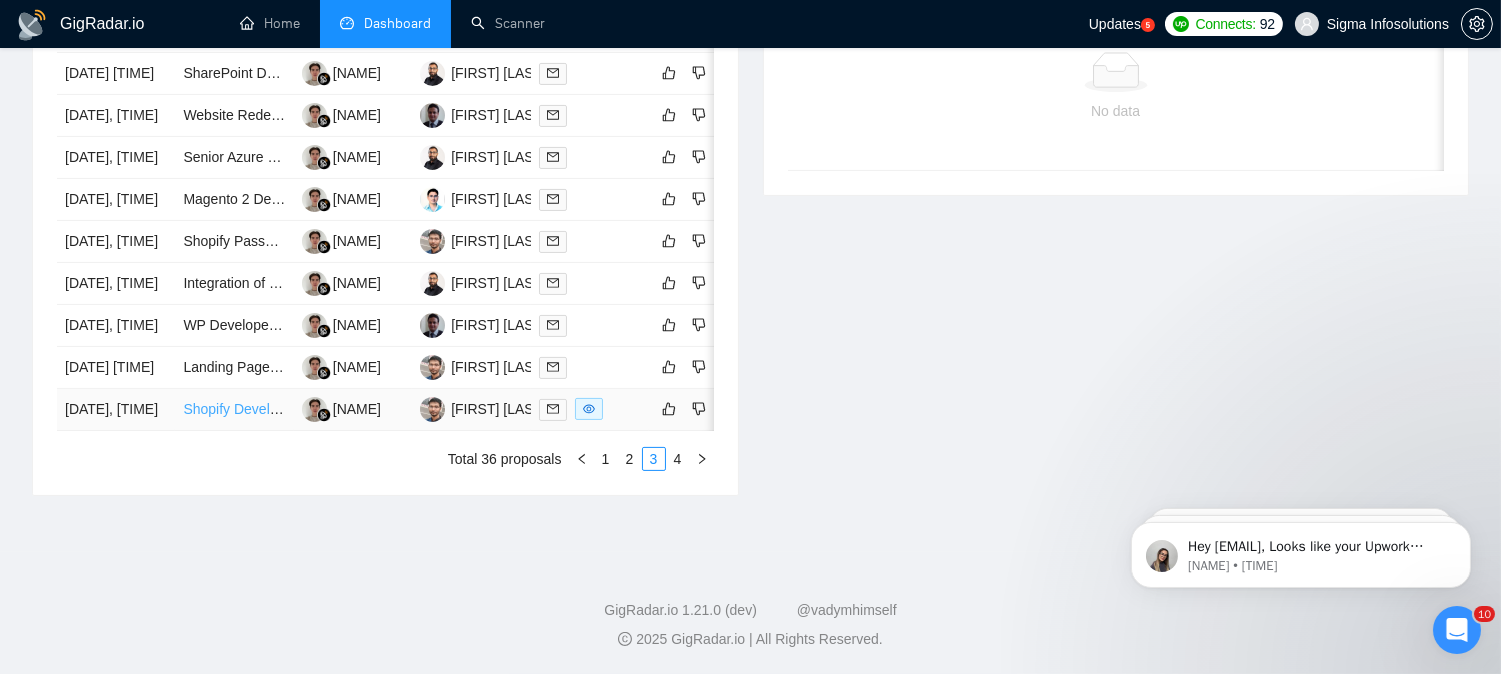 click on "Shopify Developer (On call, 5-20 hrs/week)" at bounding box center (316, 409) 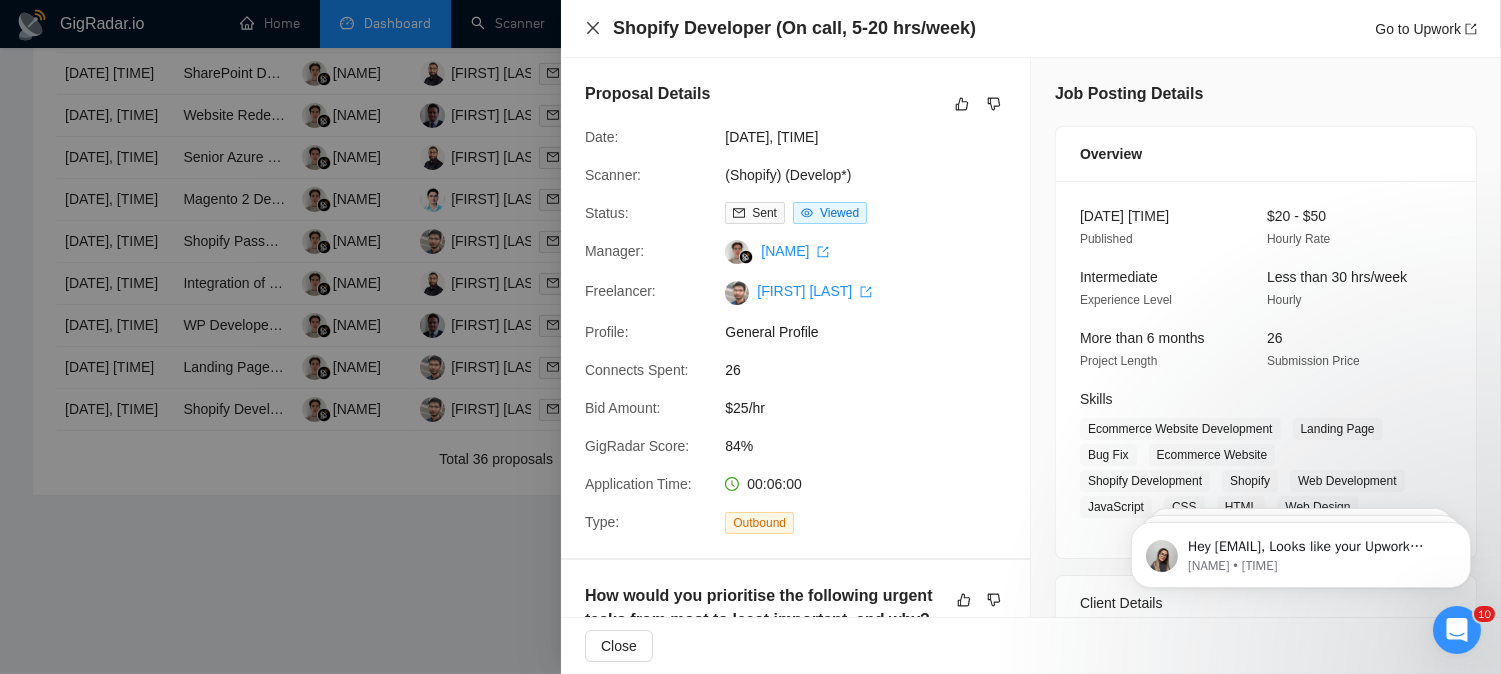 click 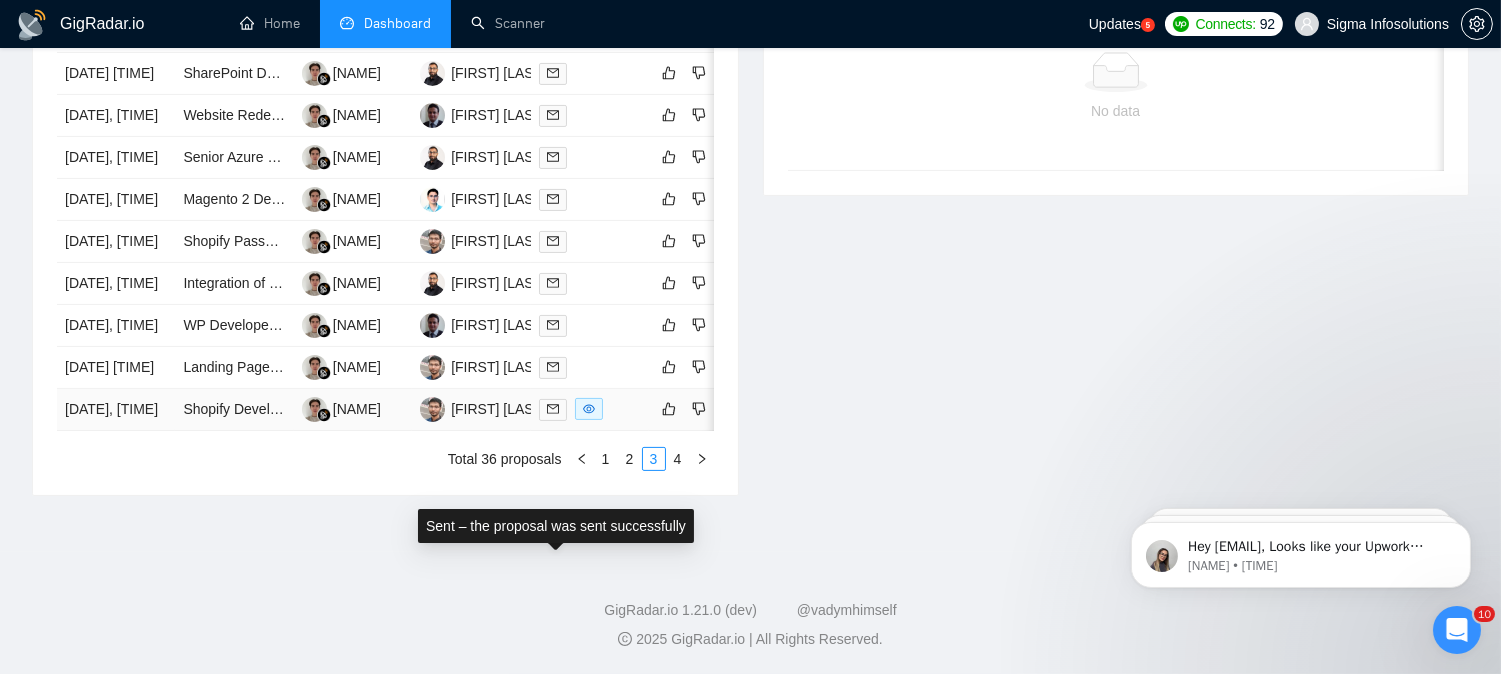 click 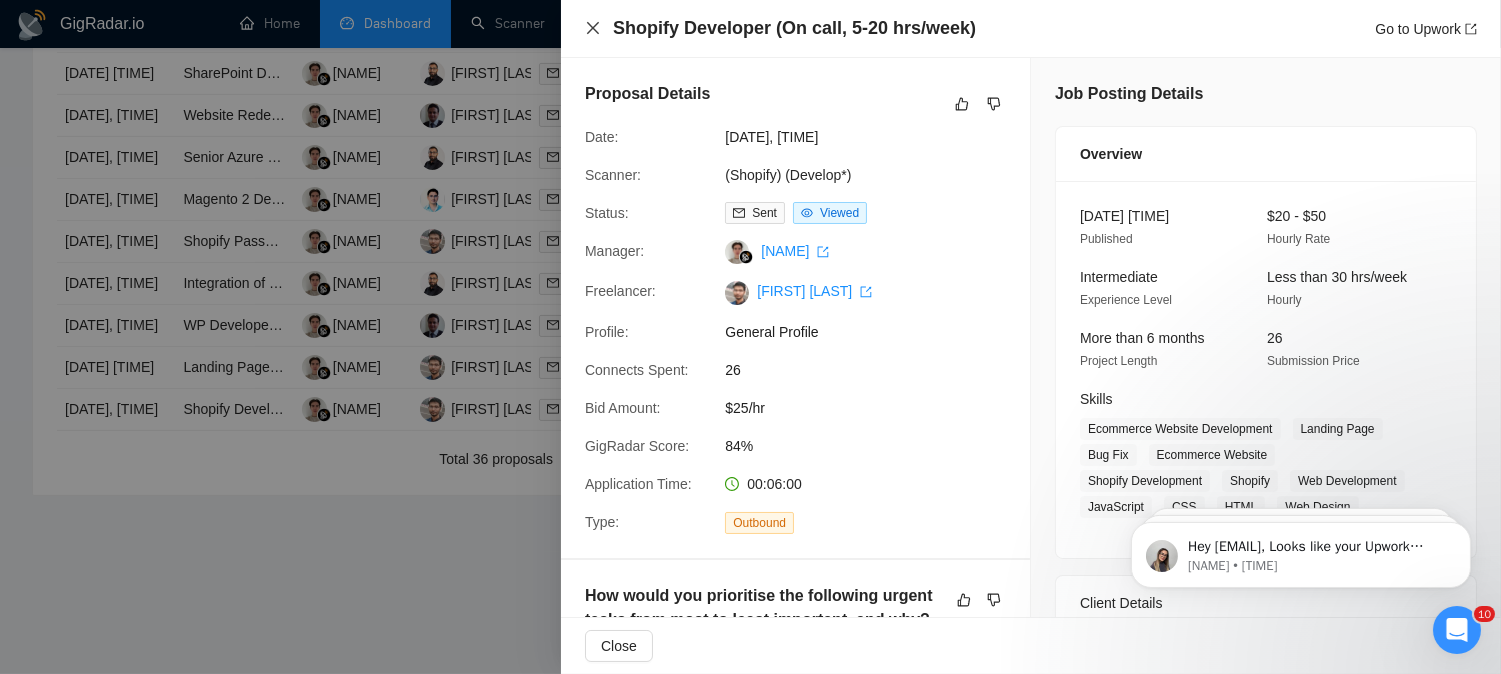 click 